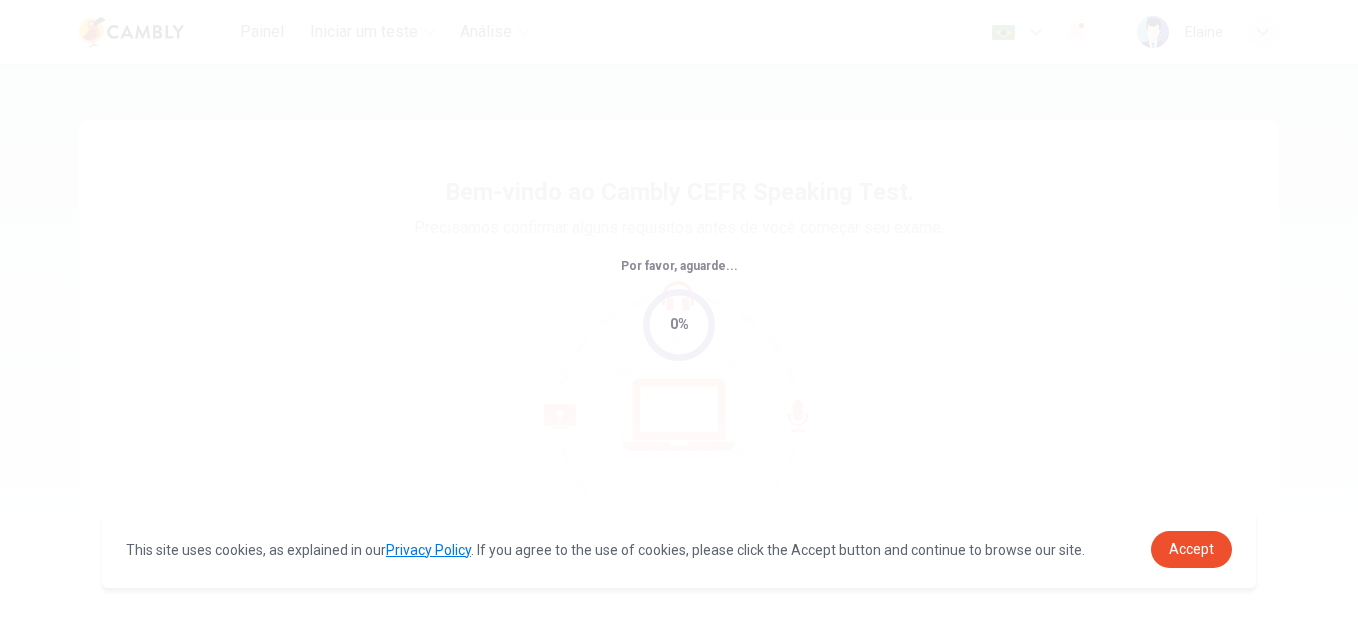 scroll, scrollTop: 0, scrollLeft: 0, axis: both 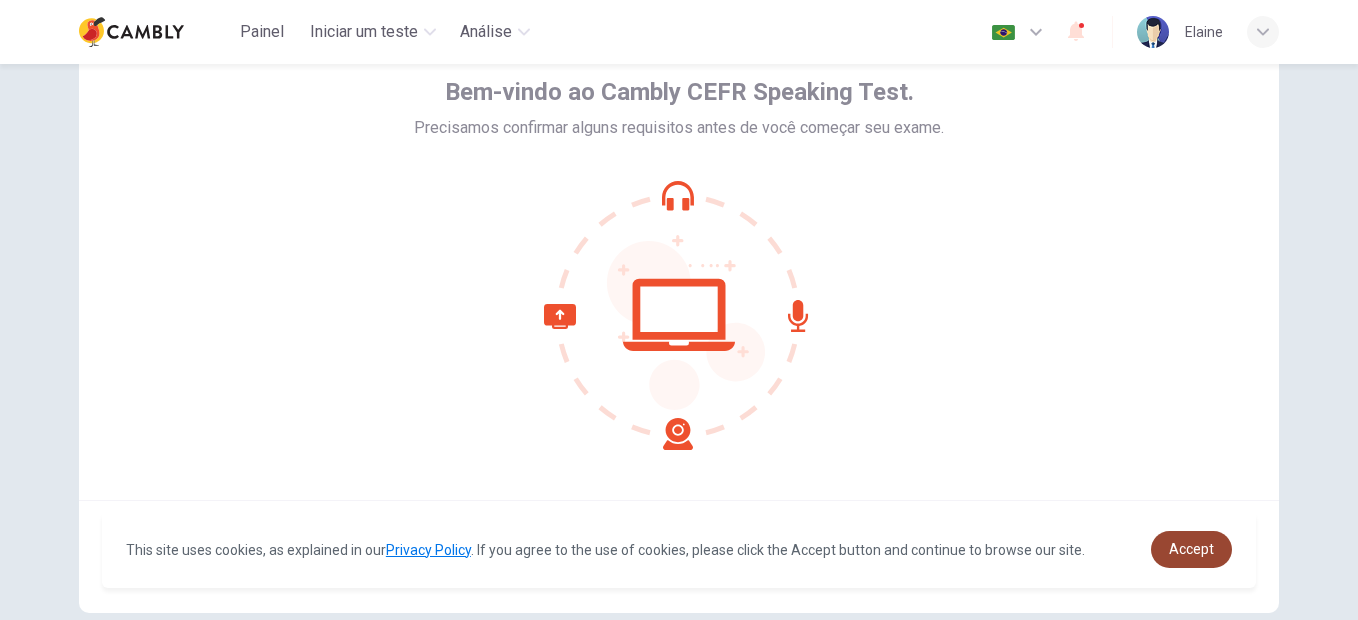 click on "Accept" at bounding box center [1191, 549] 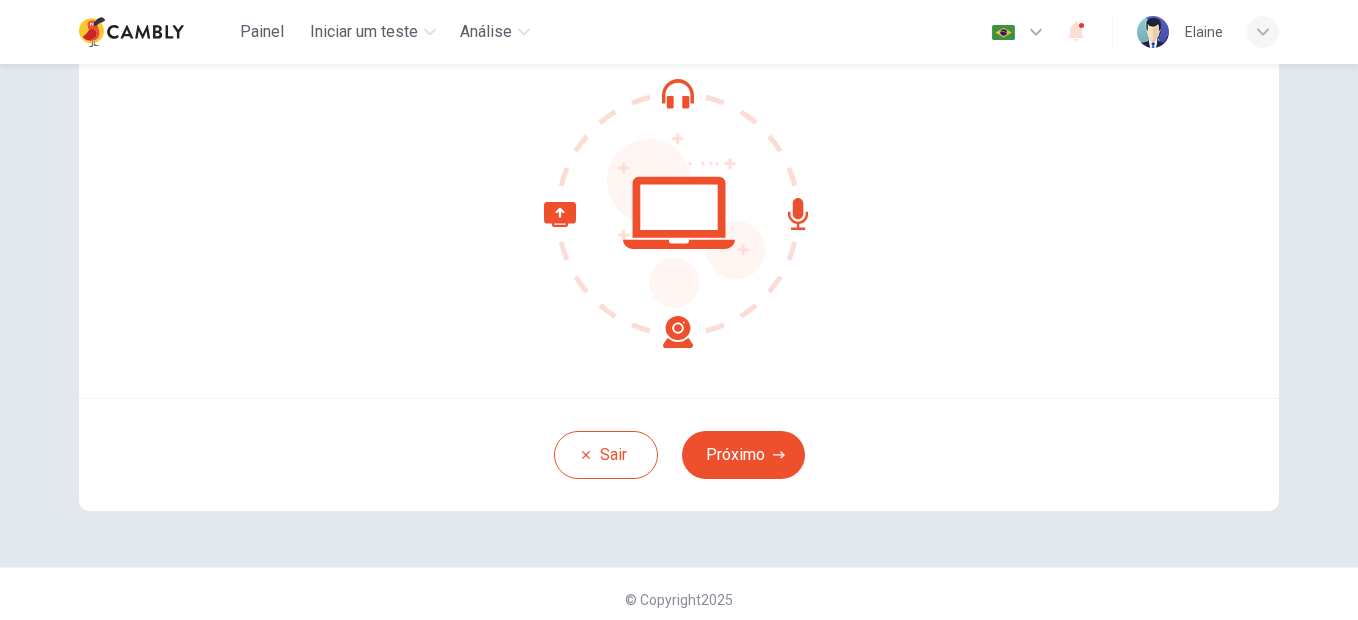 scroll, scrollTop: 213, scrollLeft: 0, axis: vertical 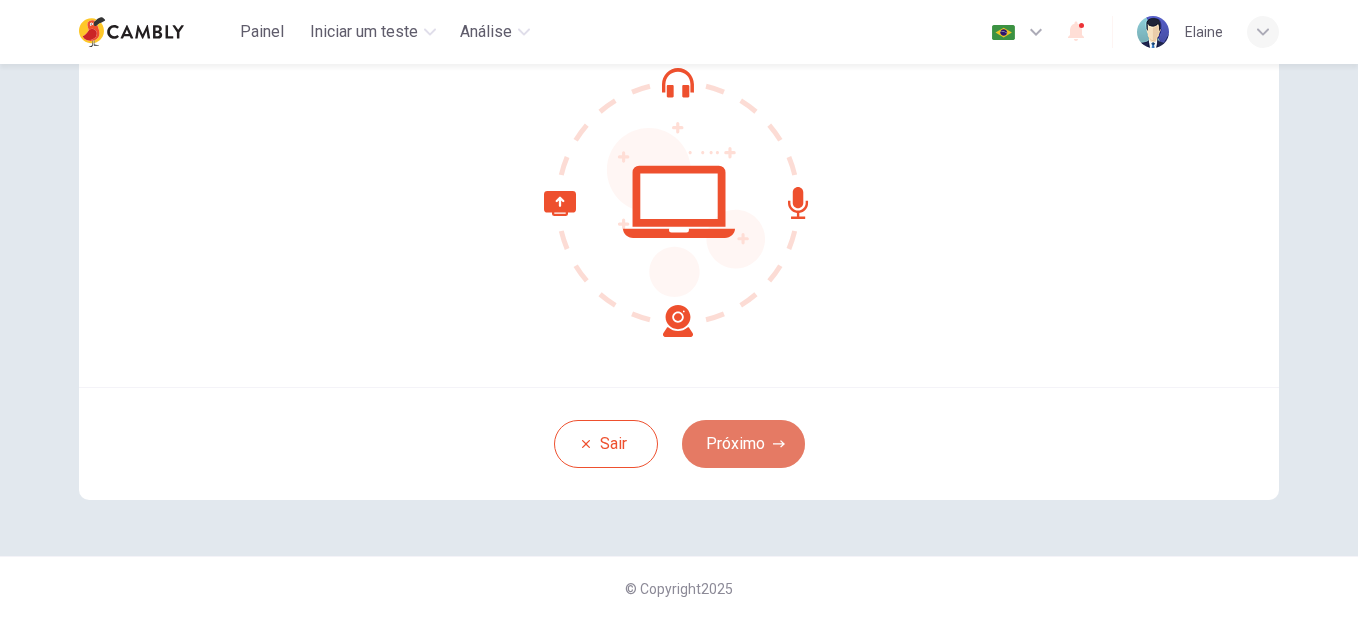 click on "Próximo" at bounding box center (743, 444) 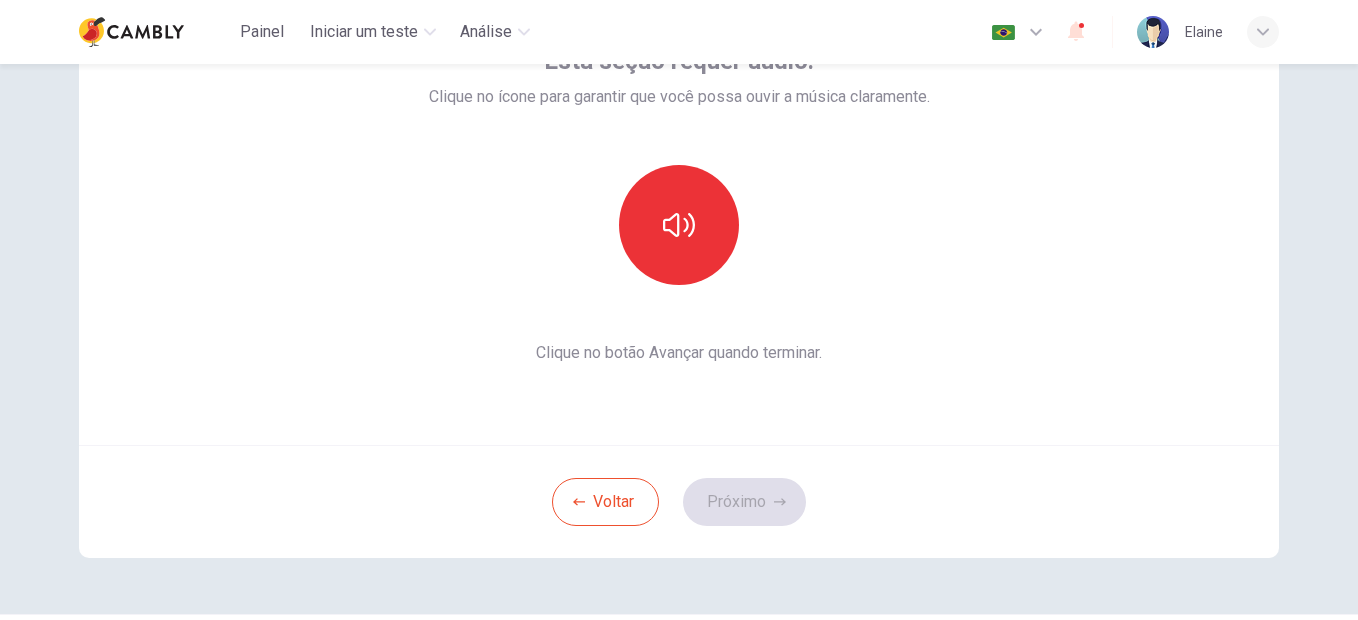 scroll, scrollTop: 113, scrollLeft: 0, axis: vertical 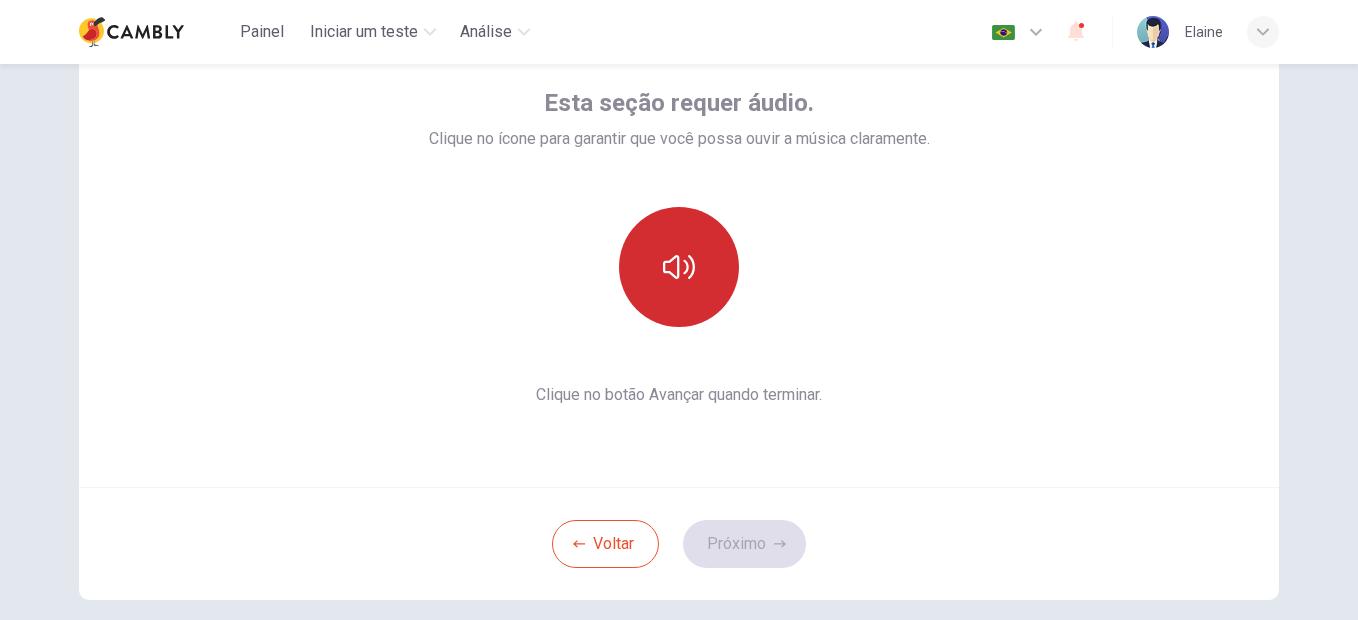 click at bounding box center (679, 267) 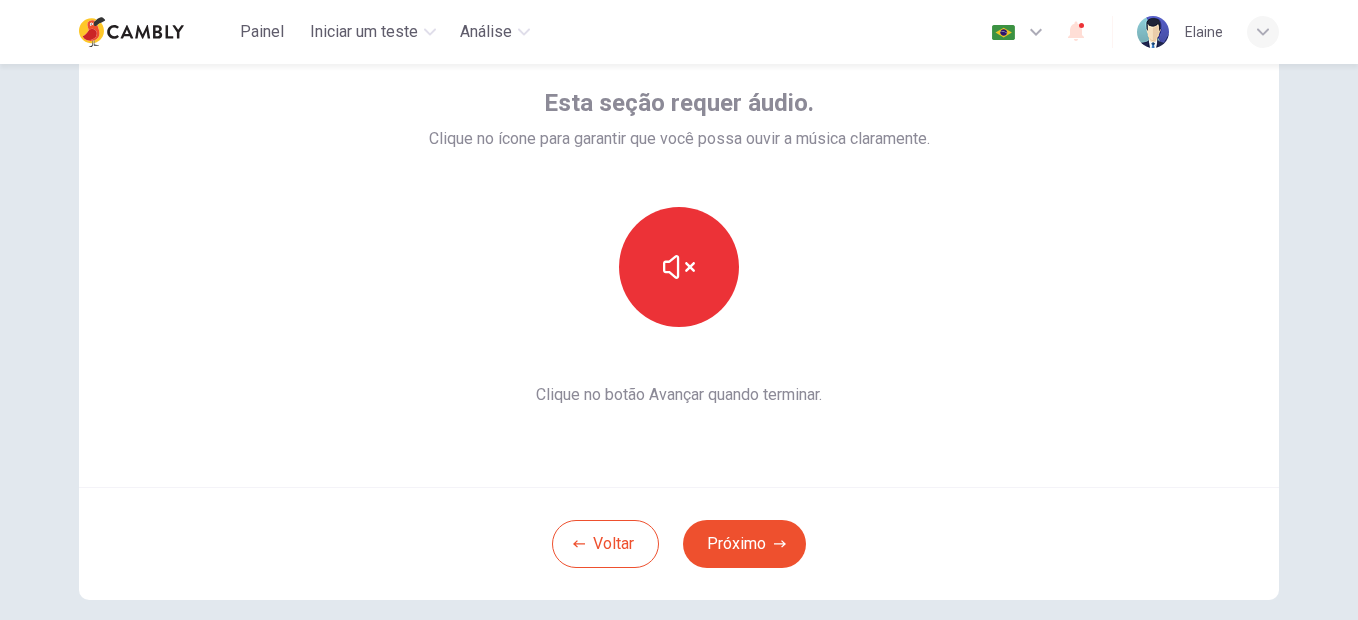 click at bounding box center [679, 267] 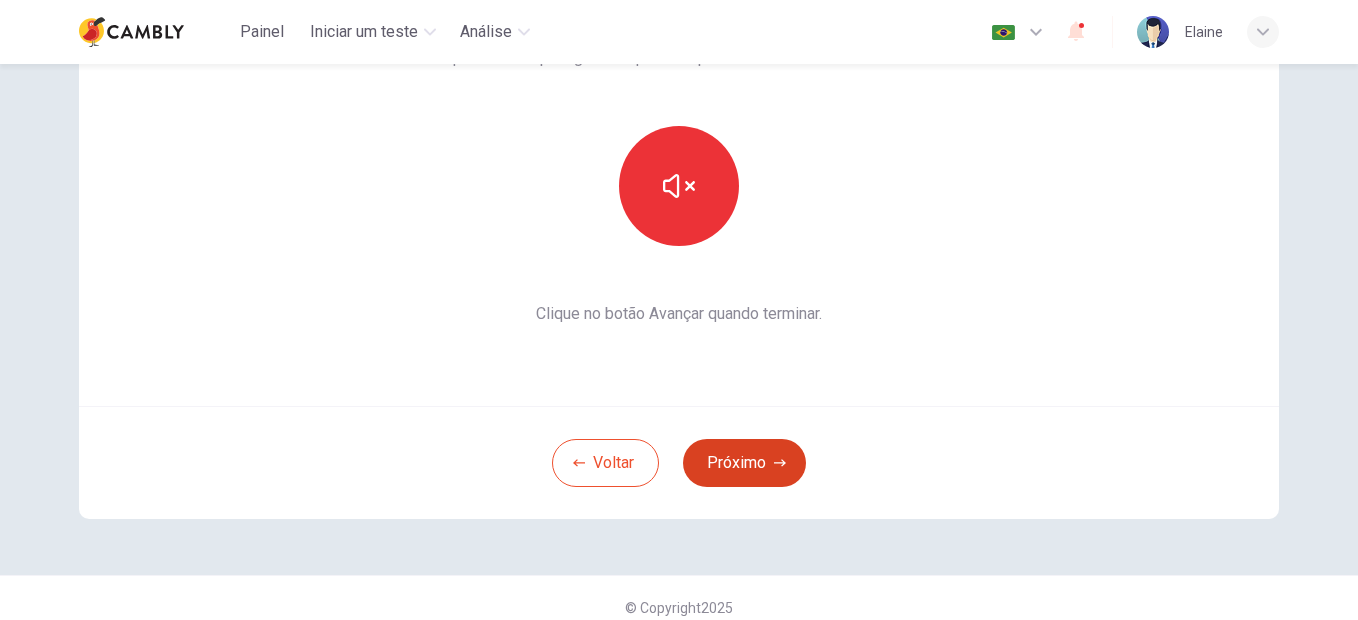 scroll, scrollTop: 200, scrollLeft: 0, axis: vertical 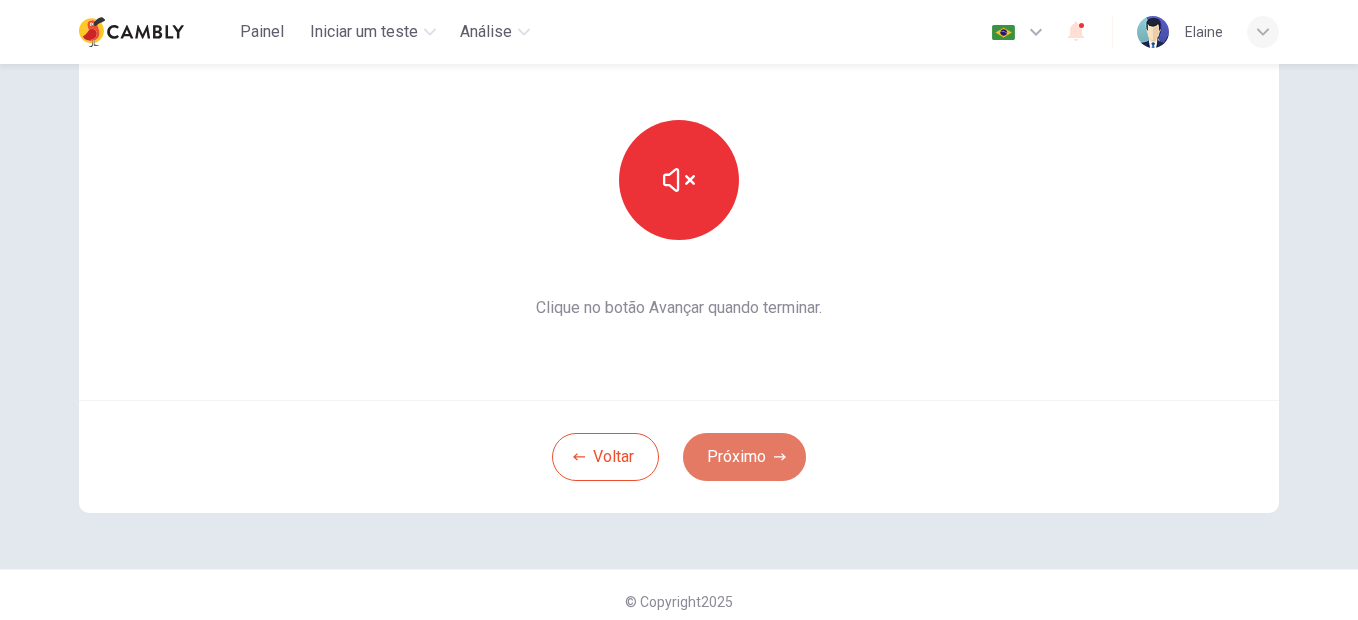 click on "Próximo" at bounding box center [744, 457] 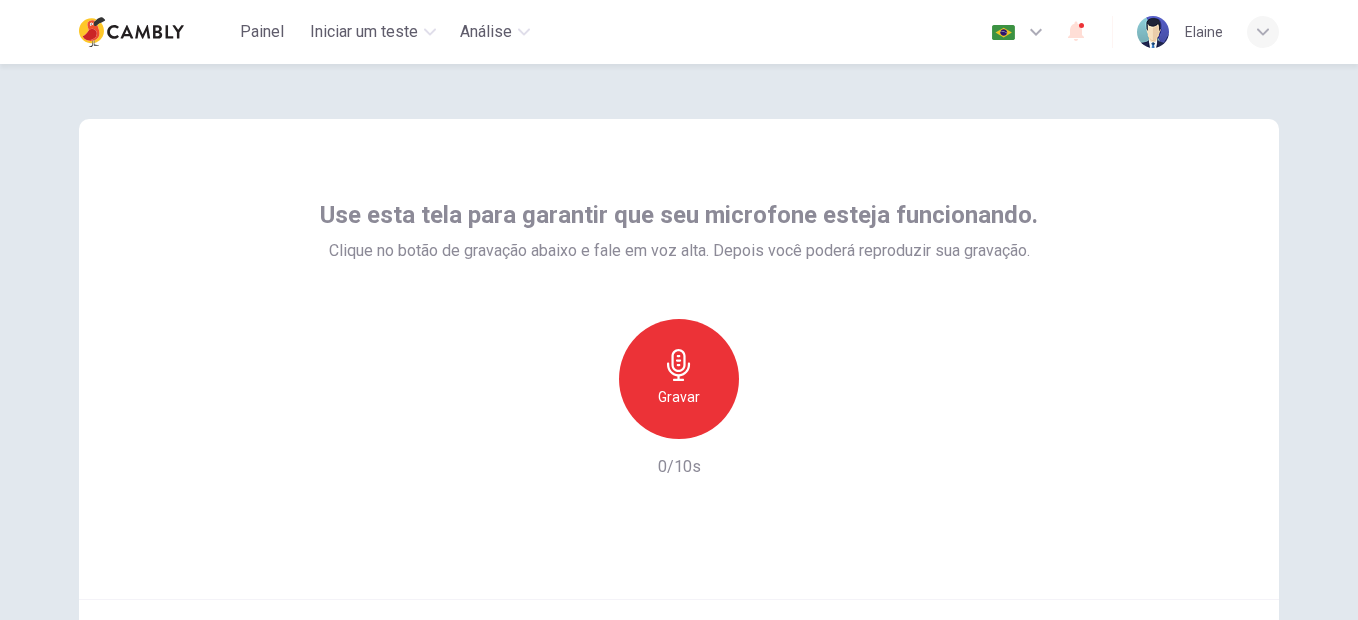 scroll, scrollTop: 0, scrollLeft: 0, axis: both 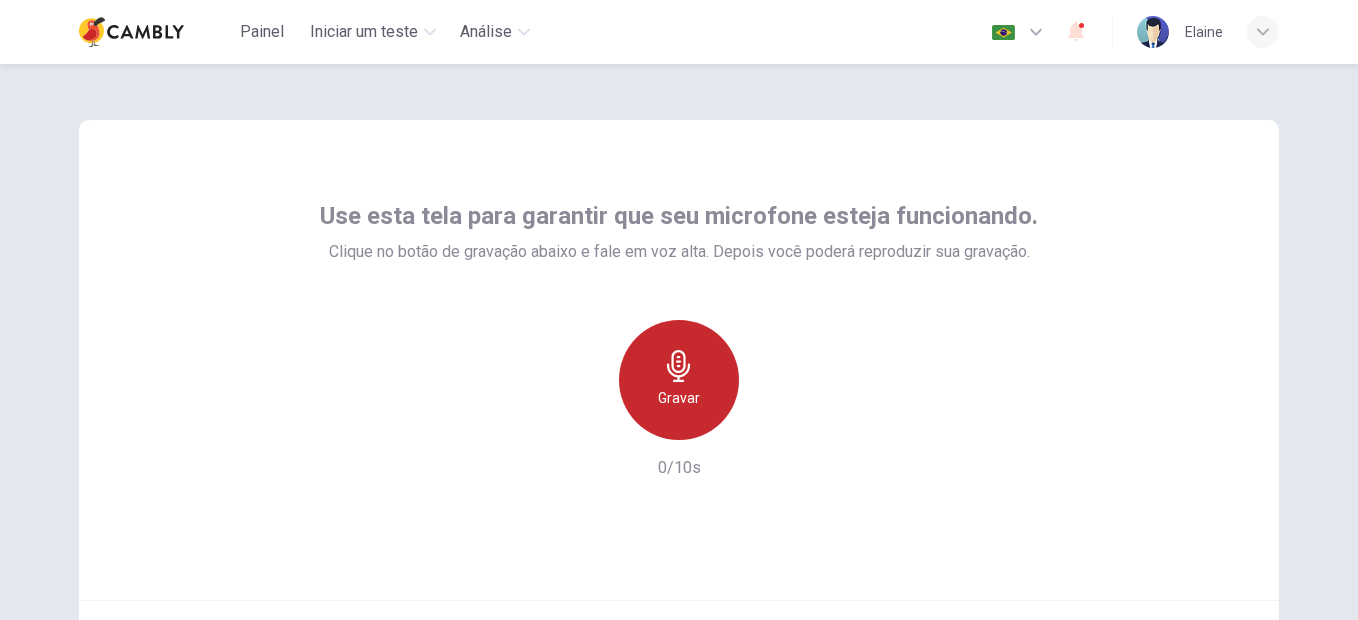 click on "Gravar" at bounding box center [679, 380] 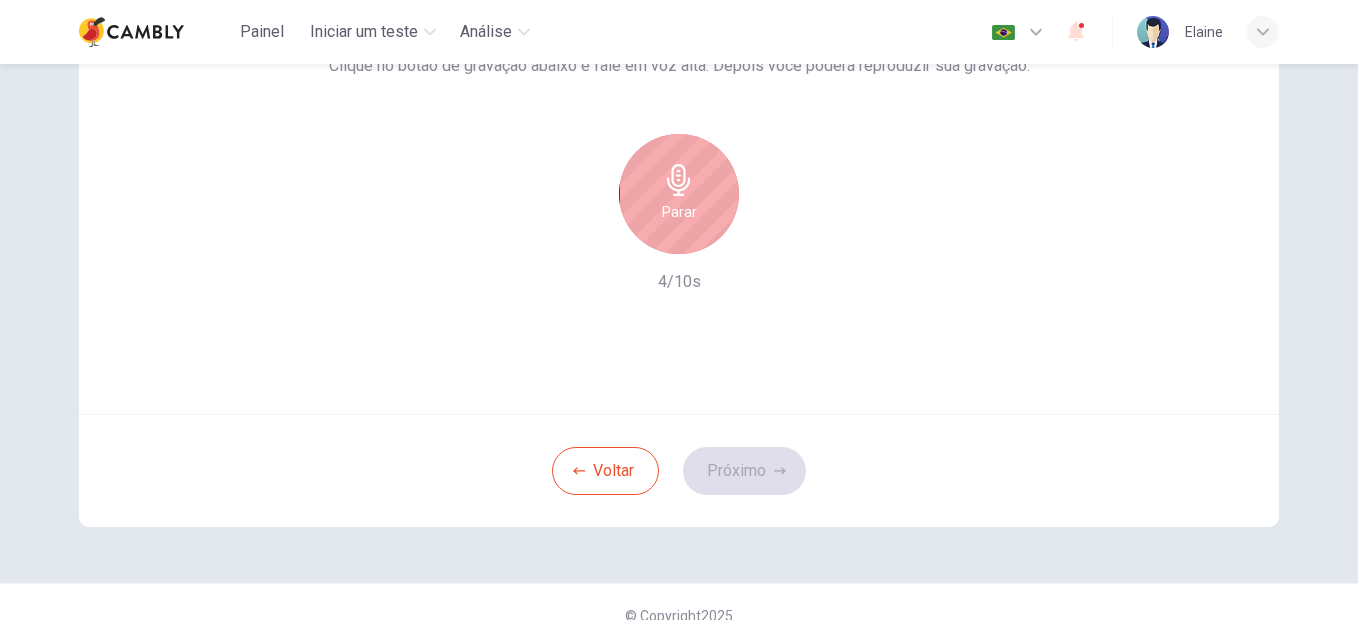 scroll, scrollTop: 200, scrollLeft: 0, axis: vertical 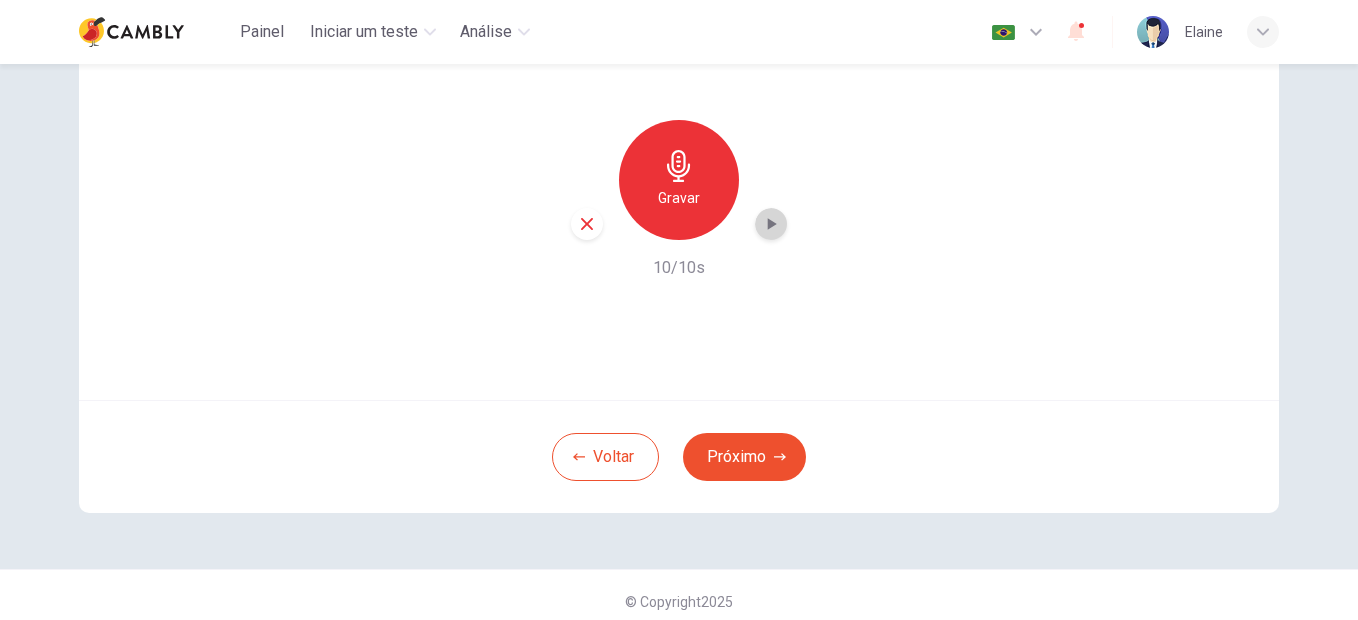 click 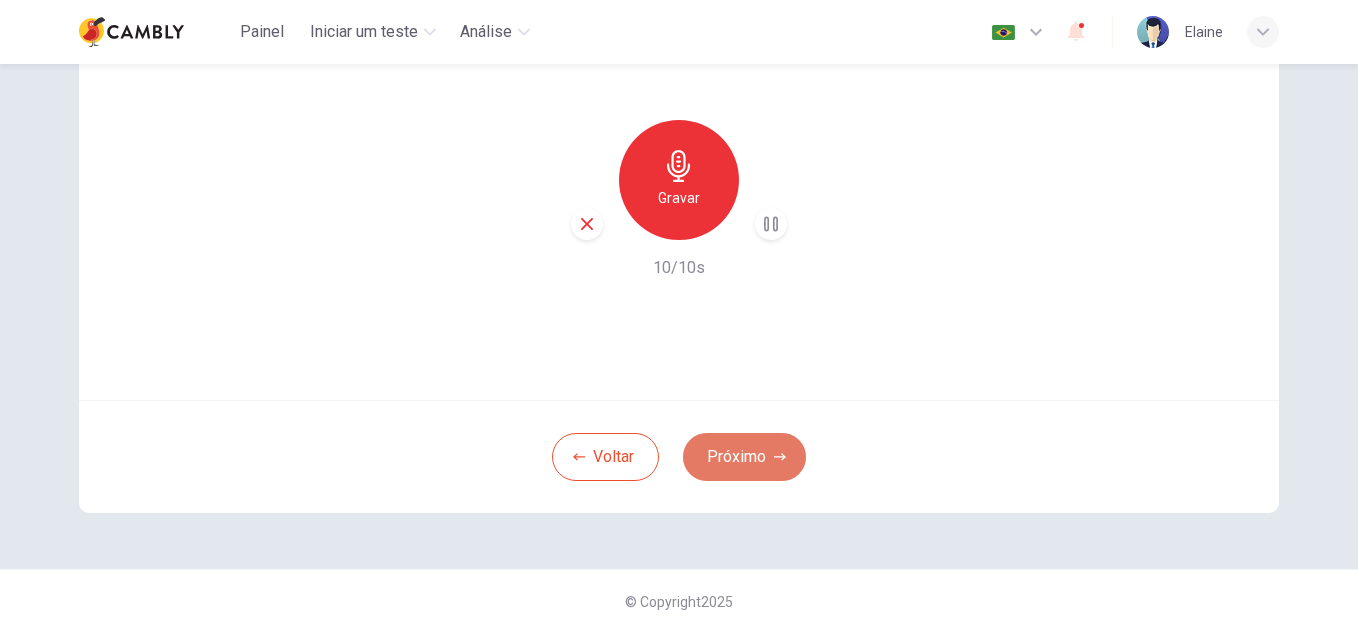 click 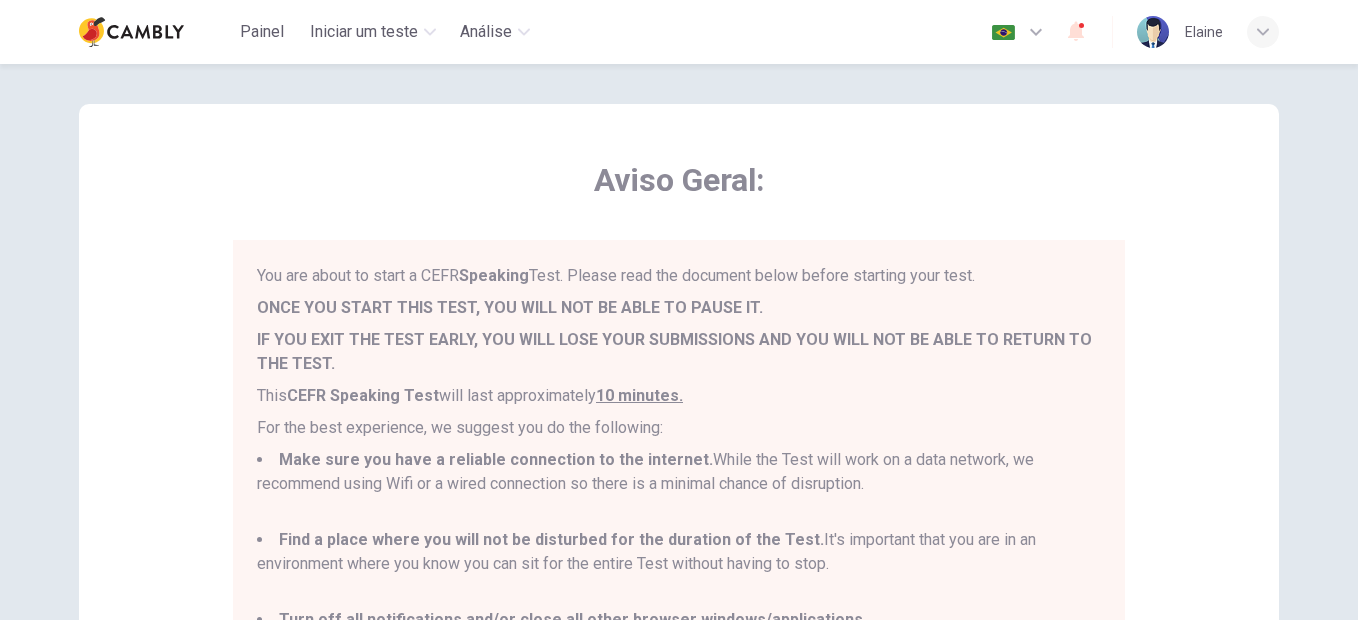 scroll, scrollTop: 0, scrollLeft: 0, axis: both 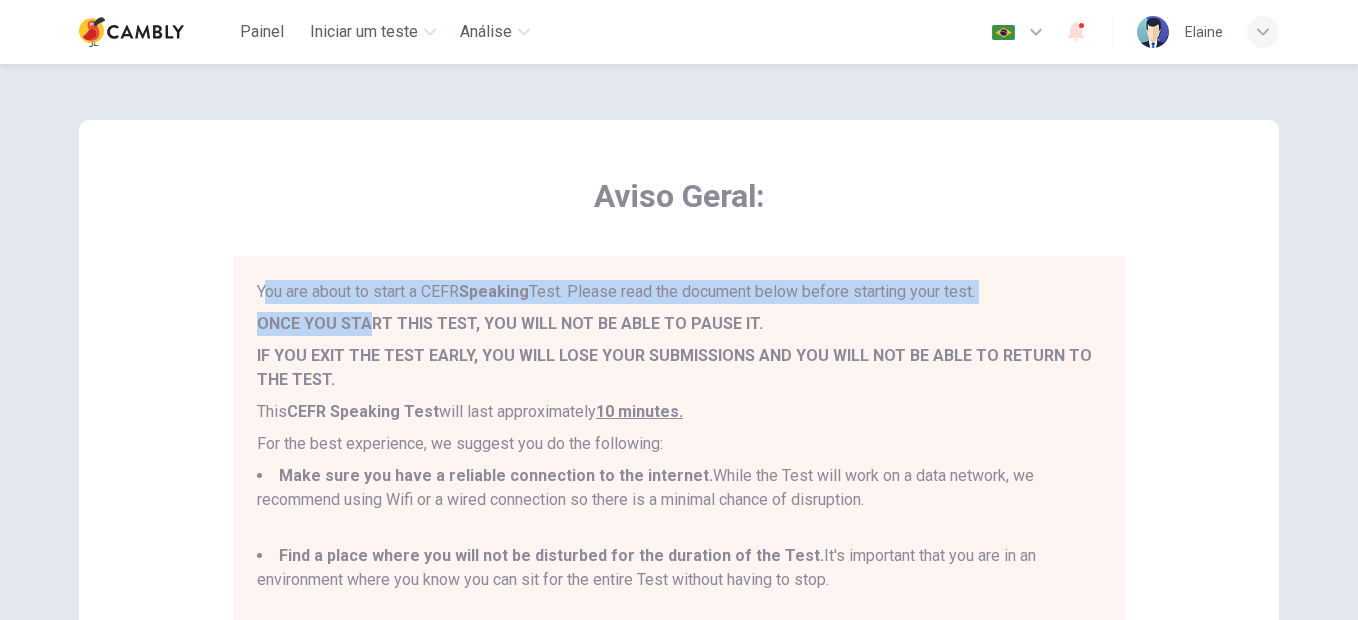 drag, startPoint x: 257, startPoint y: 280, endPoint x: 358, endPoint y: 324, distance: 110.16805 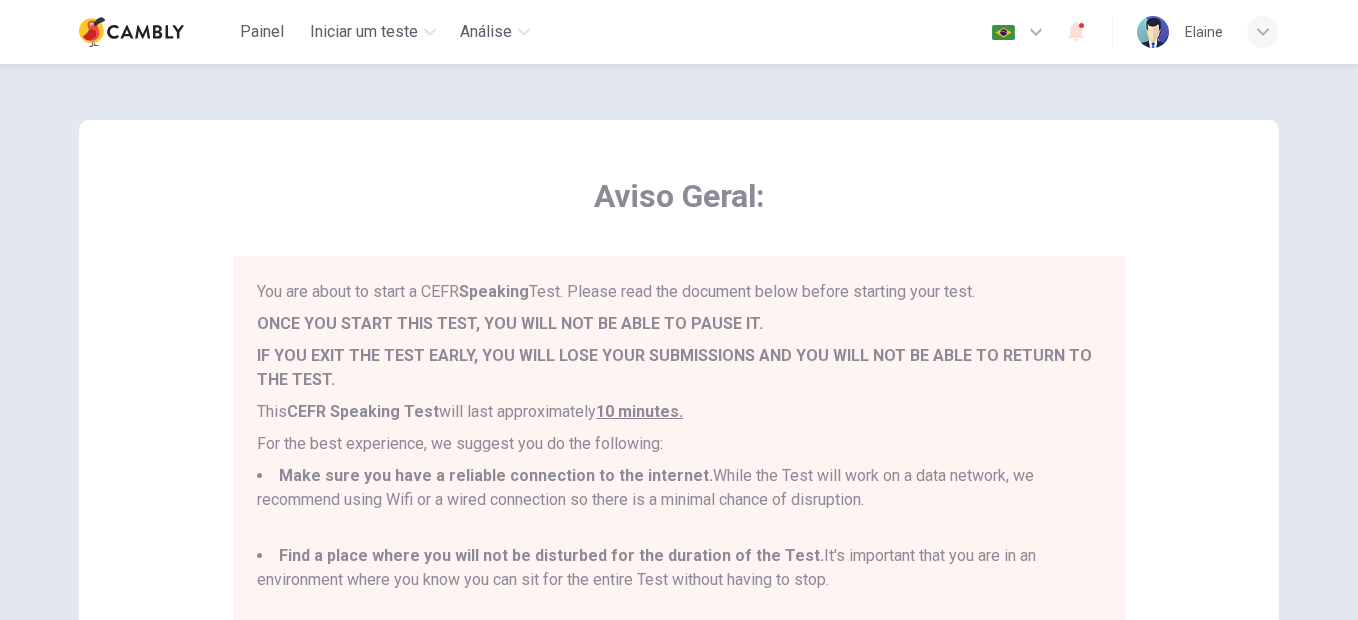 click on "You are about to start a CEFR  Speaking  Test. Please read the document below before starting your test." at bounding box center (679, 292) 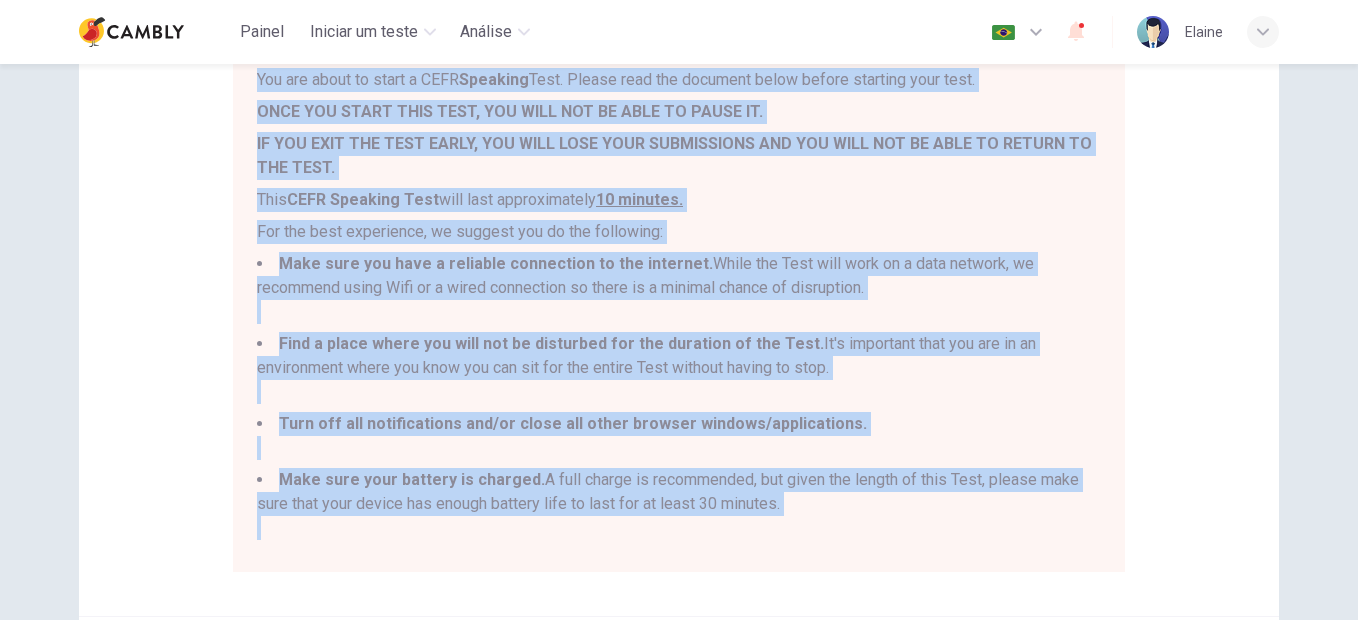 scroll, scrollTop: 441, scrollLeft: 0, axis: vertical 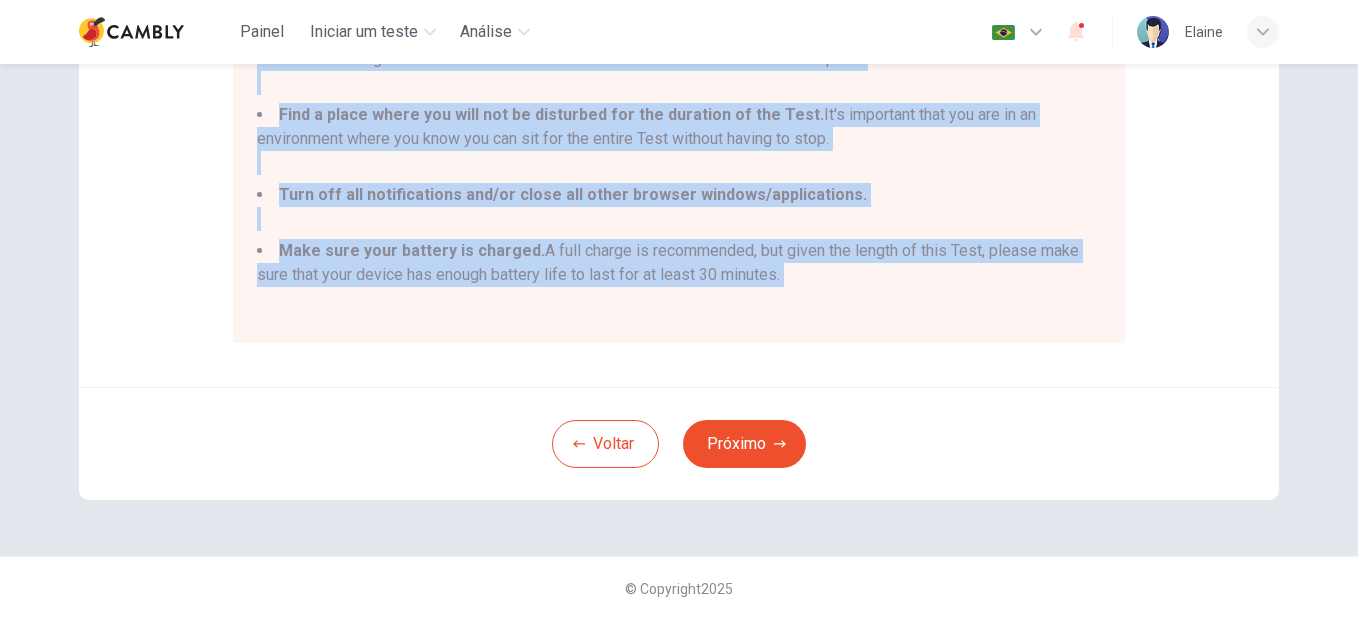 drag, startPoint x: 251, startPoint y: 284, endPoint x: 829, endPoint y: 306, distance: 578.4185 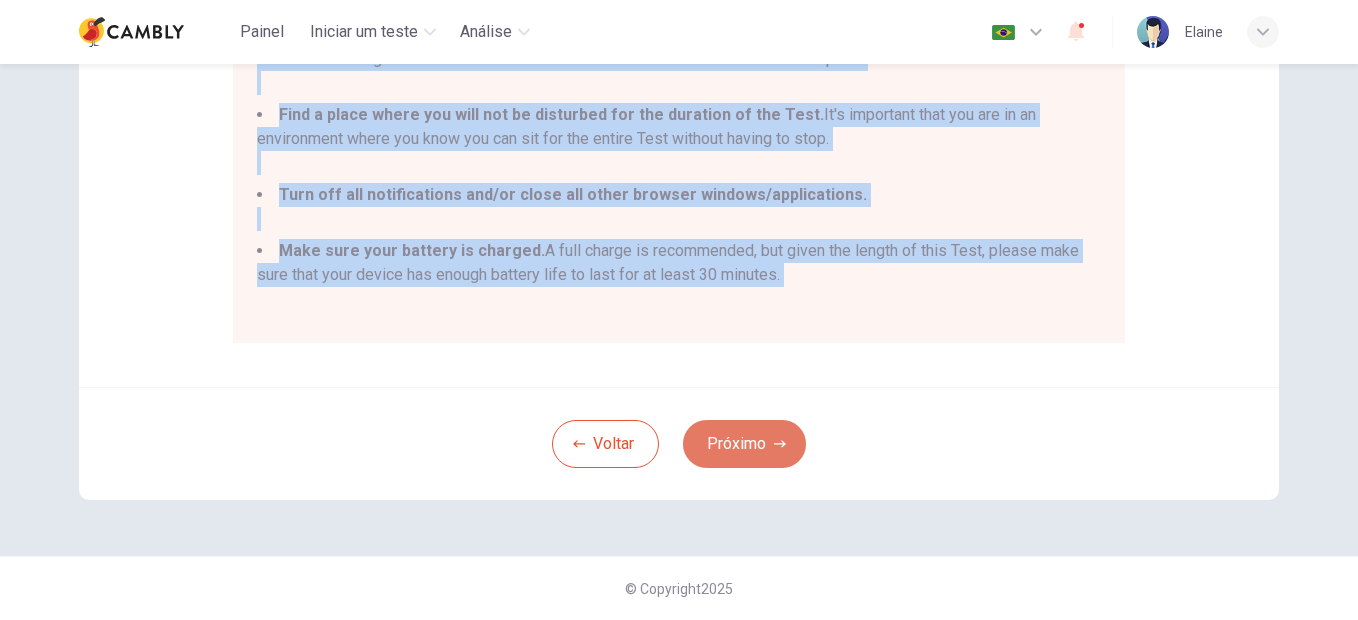 click on "Próximo" at bounding box center [744, 444] 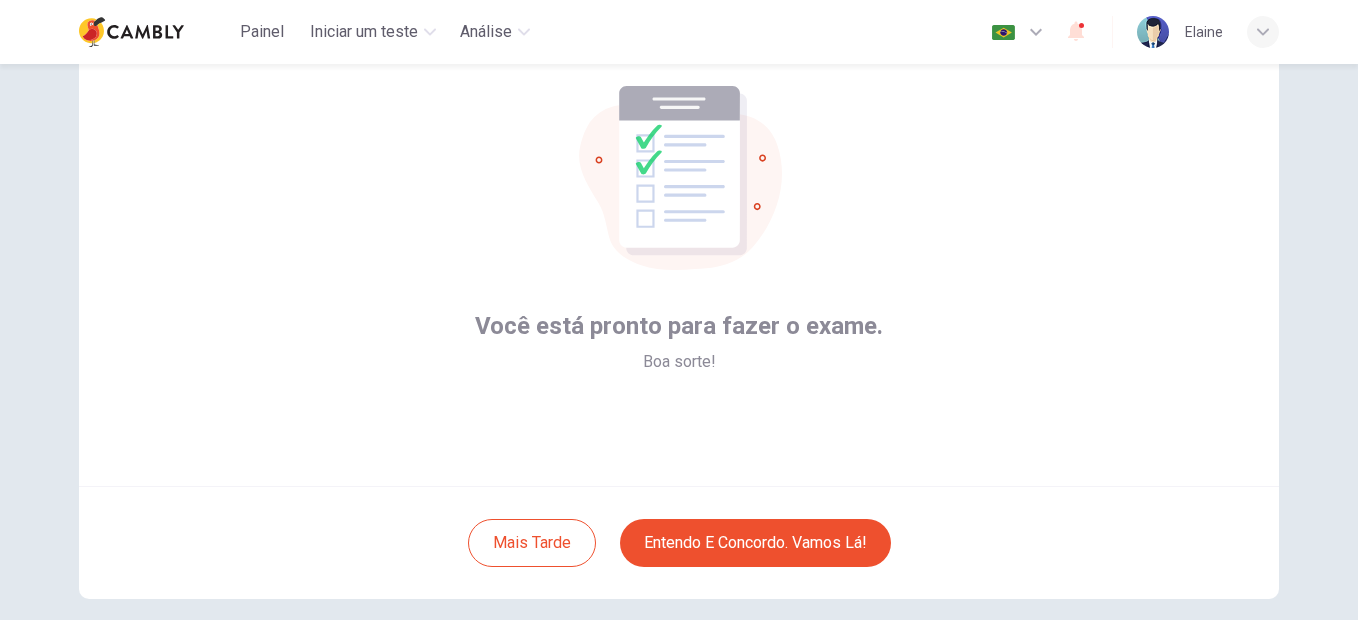 scroll, scrollTop: 113, scrollLeft: 0, axis: vertical 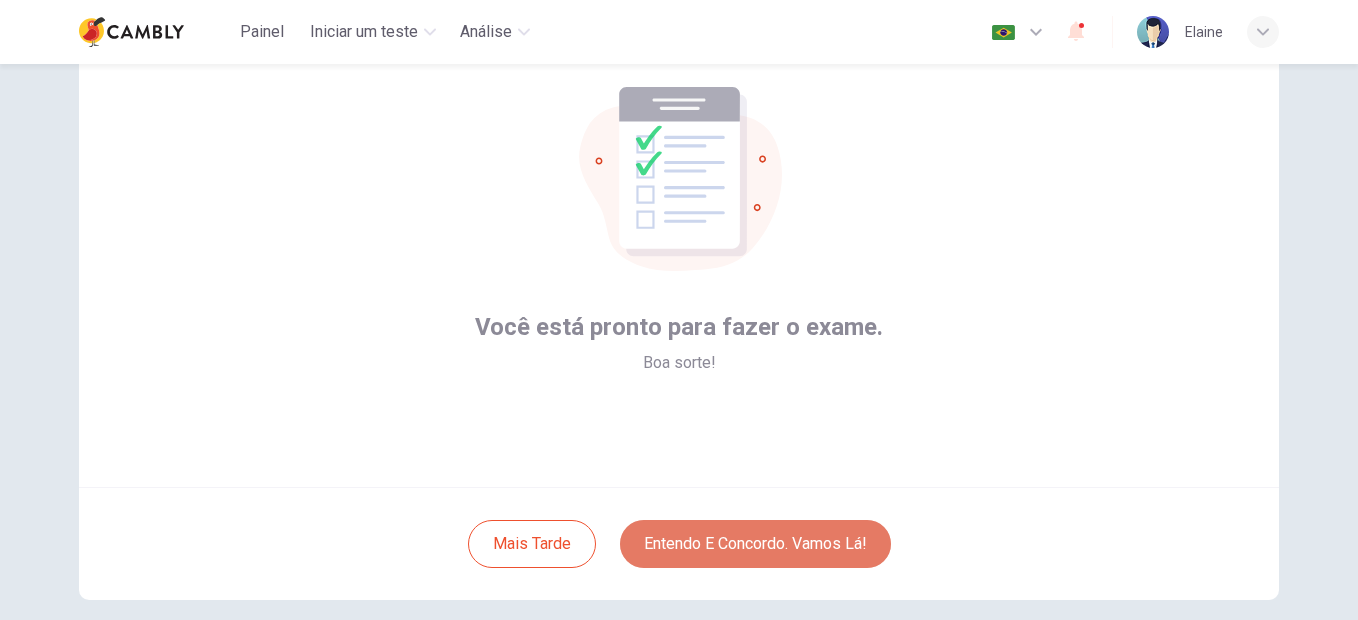 click on "Entendo e concordo. Vamos lá!" at bounding box center (755, 544) 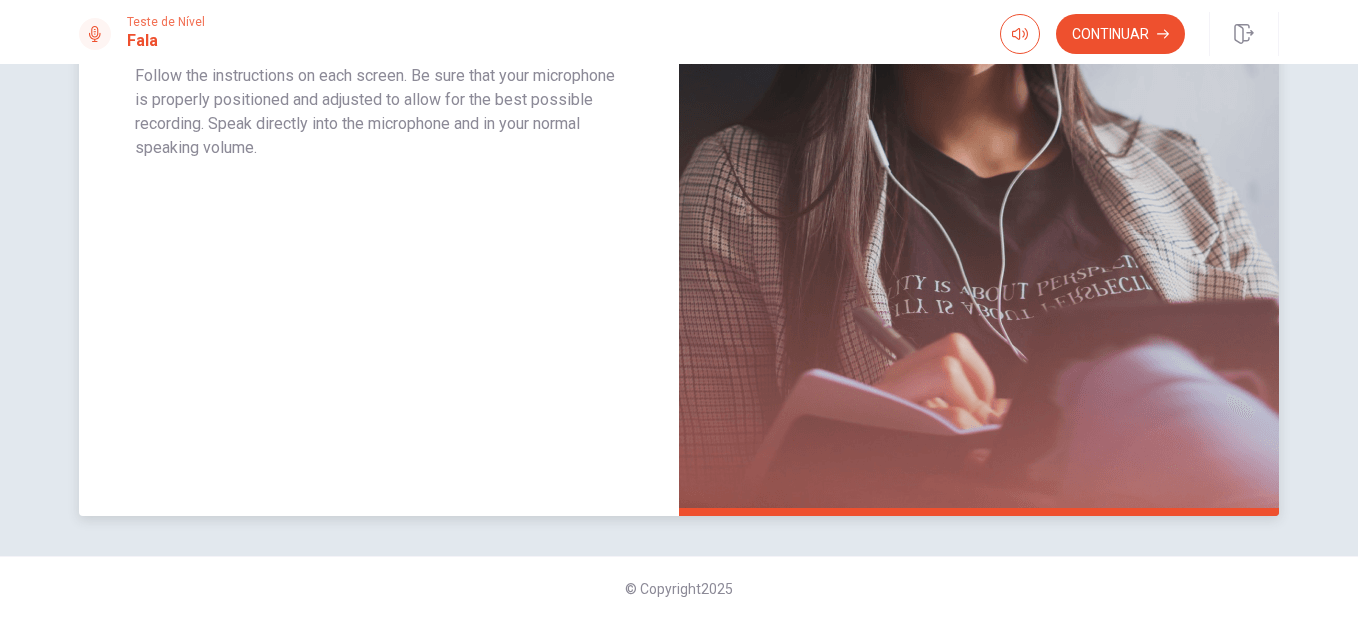 scroll, scrollTop: 160, scrollLeft: 0, axis: vertical 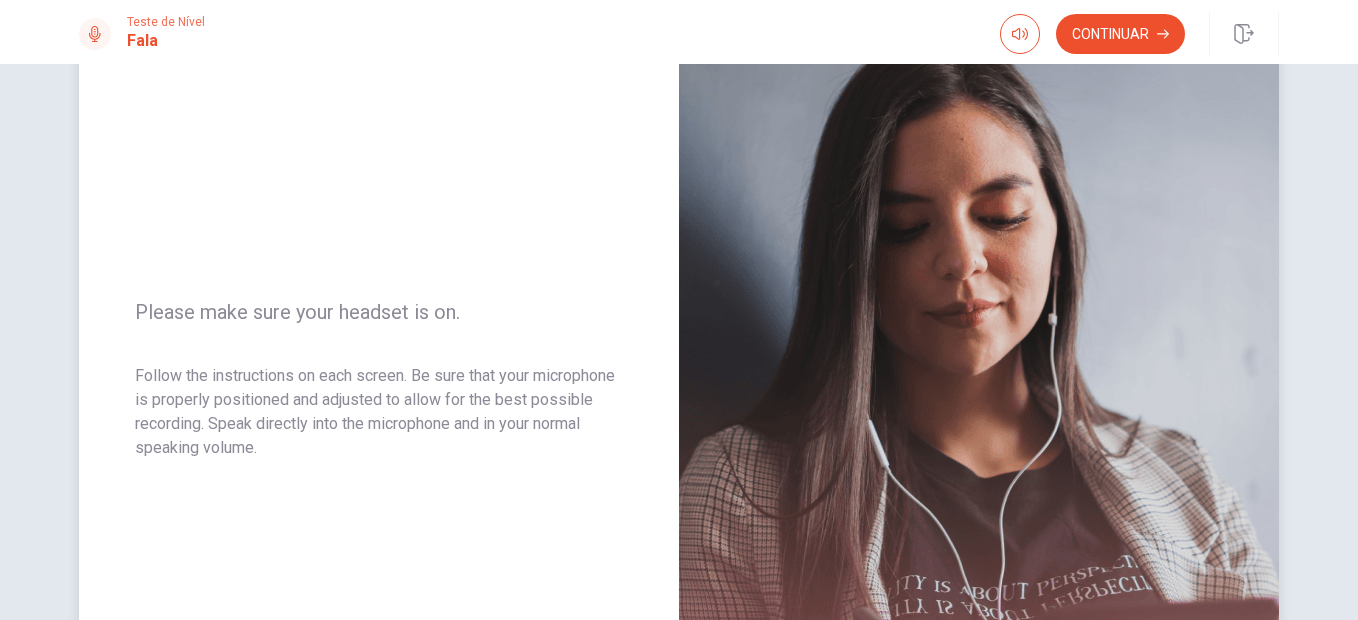 drag, startPoint x: 129, startPoint y: 308, endPoint x: 377, endPoint y: 402, distance: 265.2169 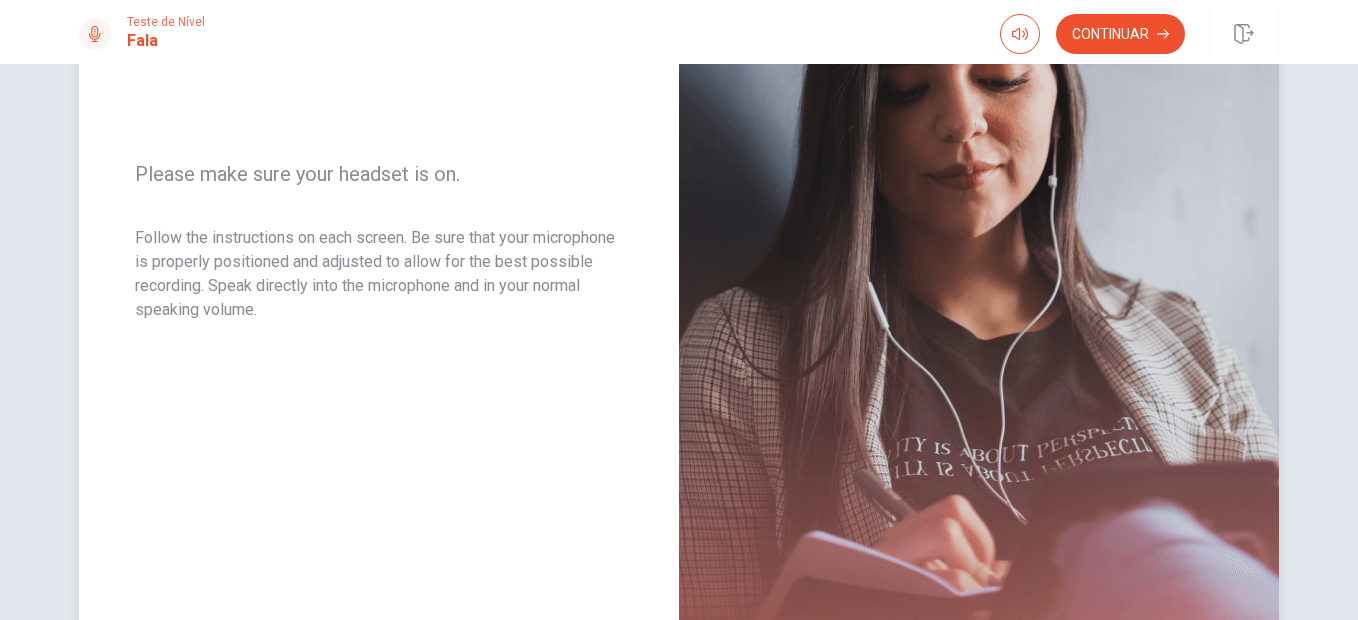 scroll, scrollTop: 300, scrollLeft: 0, axis: vertical 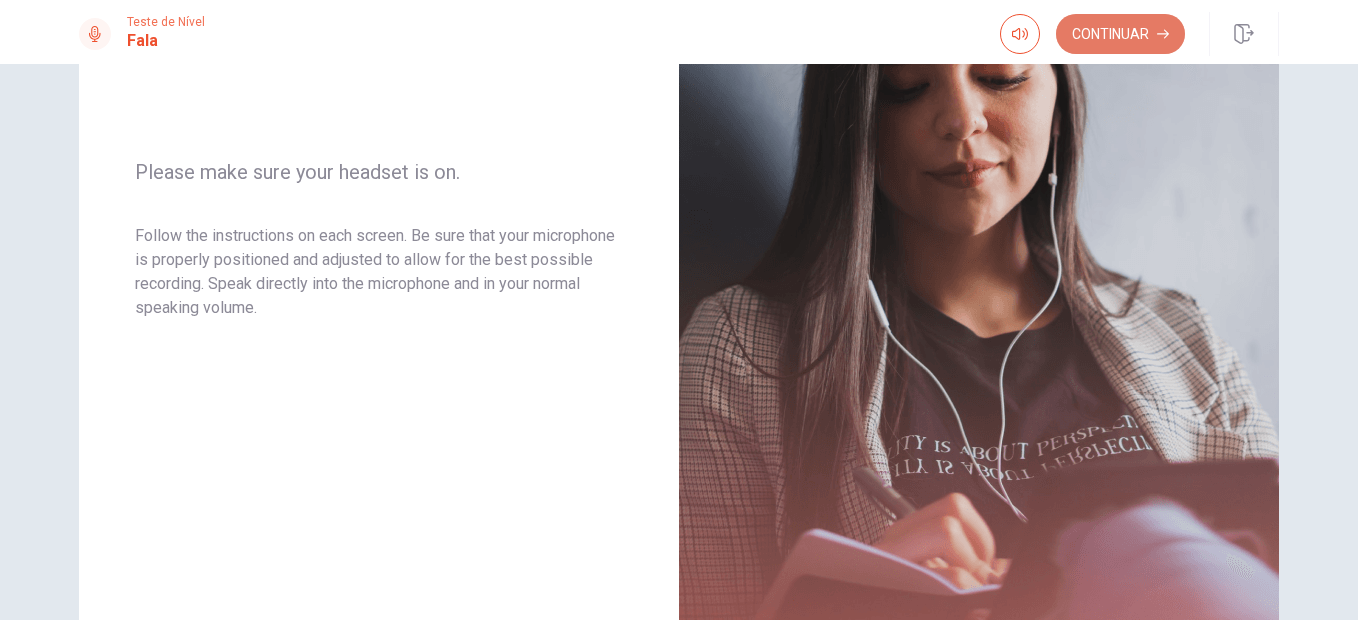 click on "Continuar" at bounding box center (1120, 34) 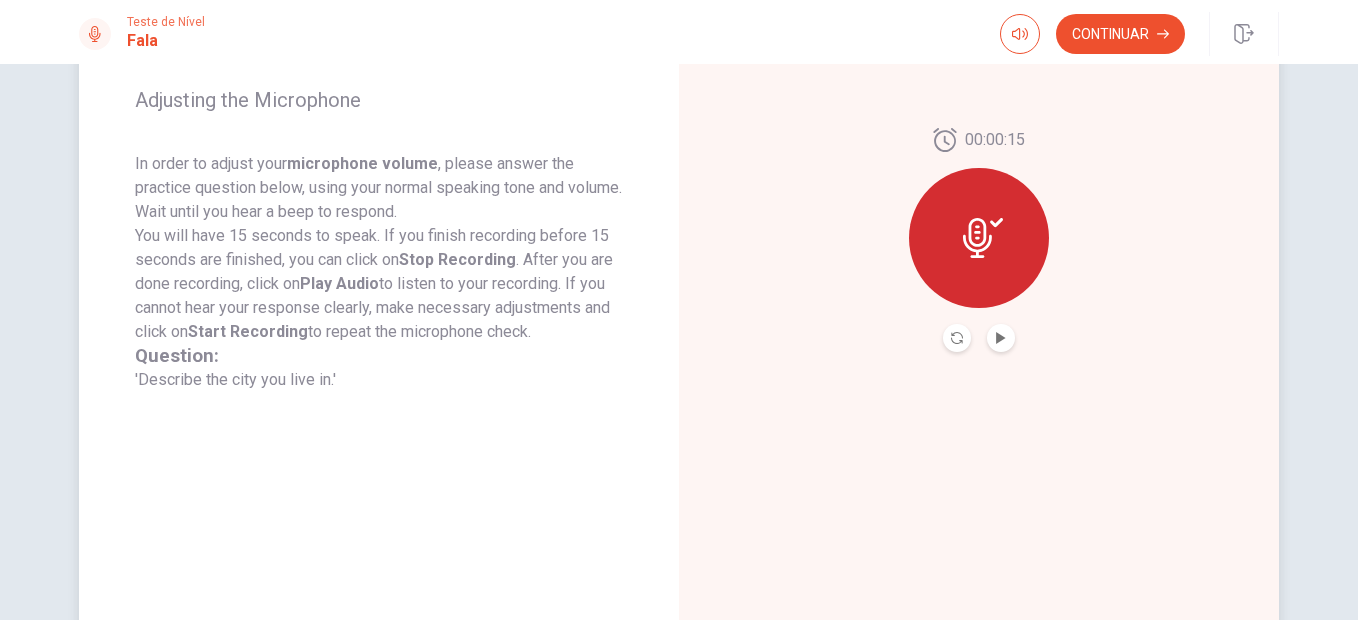 scroll, scrollTop: 400, scrollLeft: 0, axis: vertical 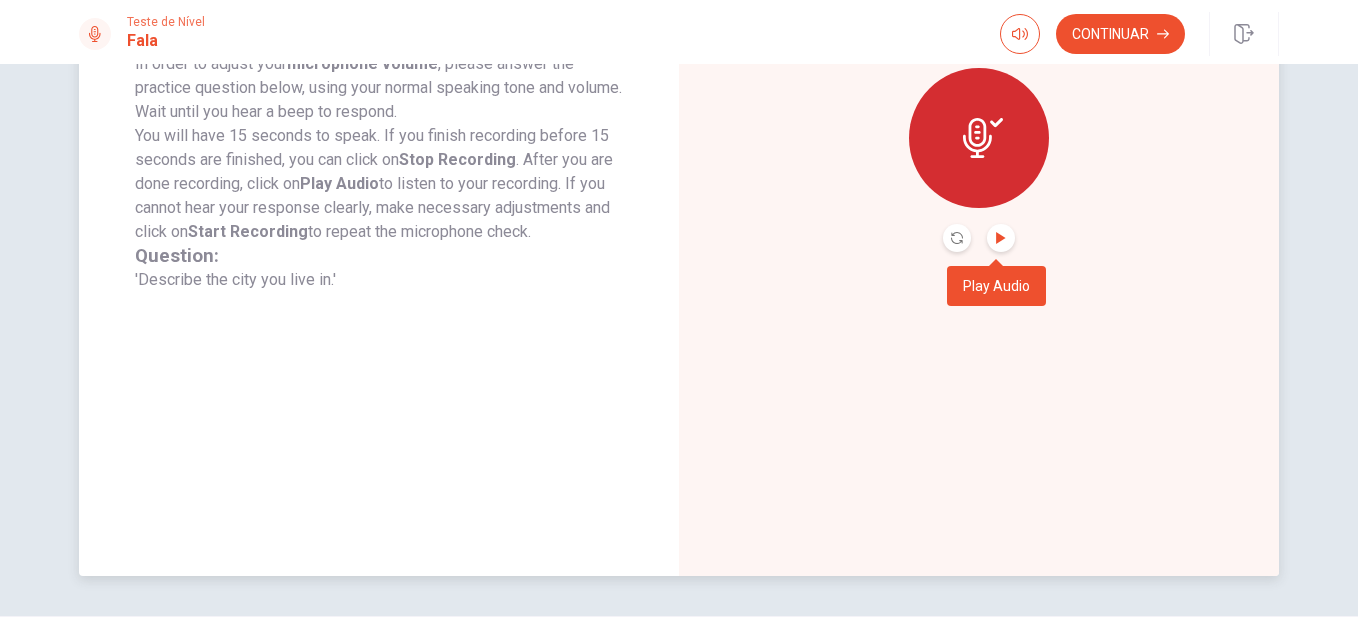 click 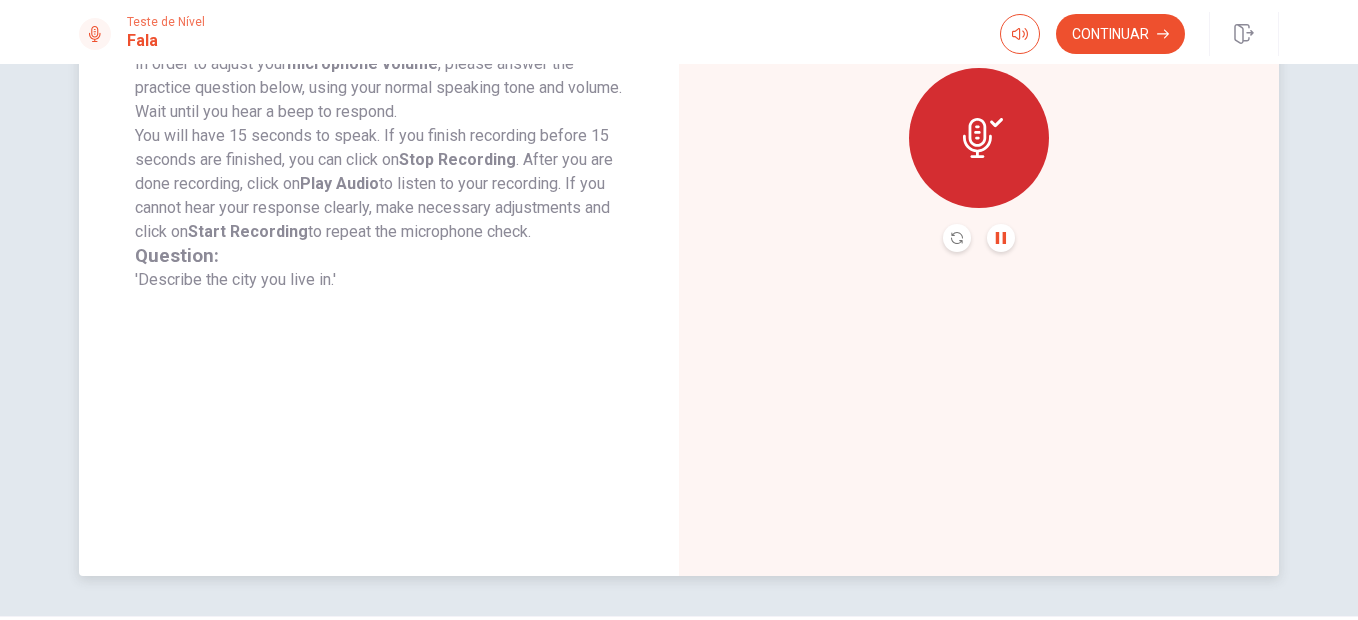 click at bounding box center (1001, 238) 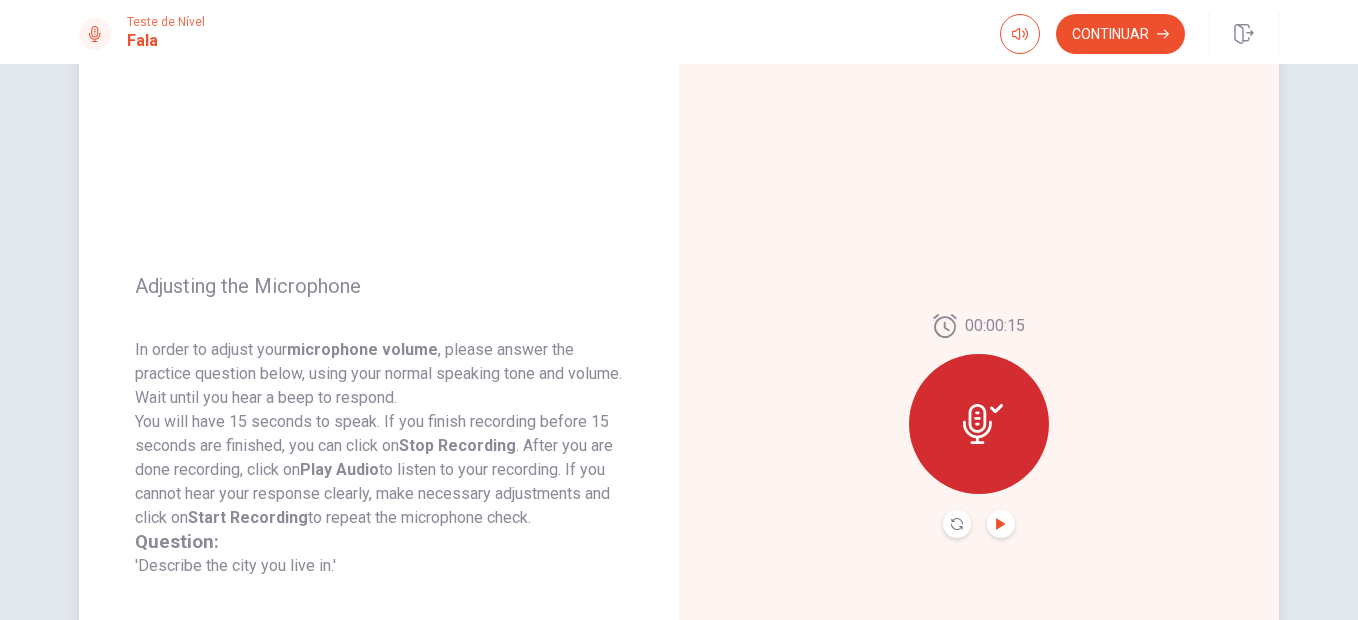 scroll, scrollTop: 160, scrollLeft: 0, axis: vertical 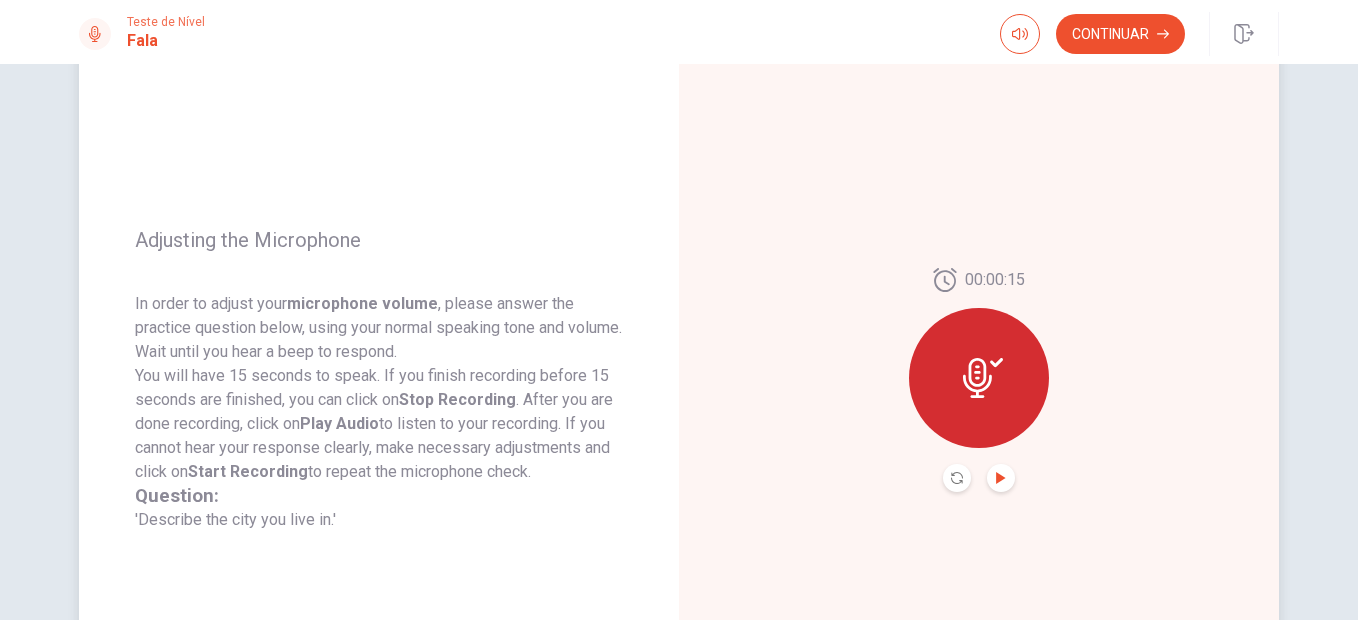 click at bounding box center [979, 378] 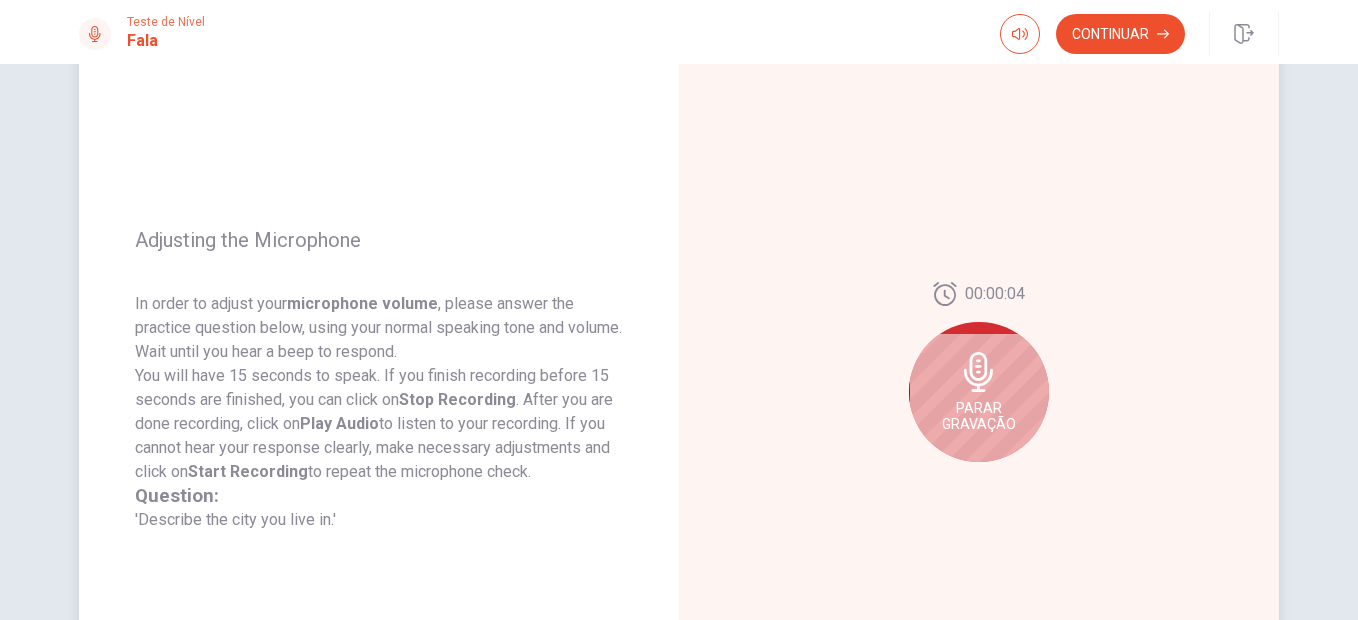 click on "Parar   Gravação" at bounding box center [979, 392] 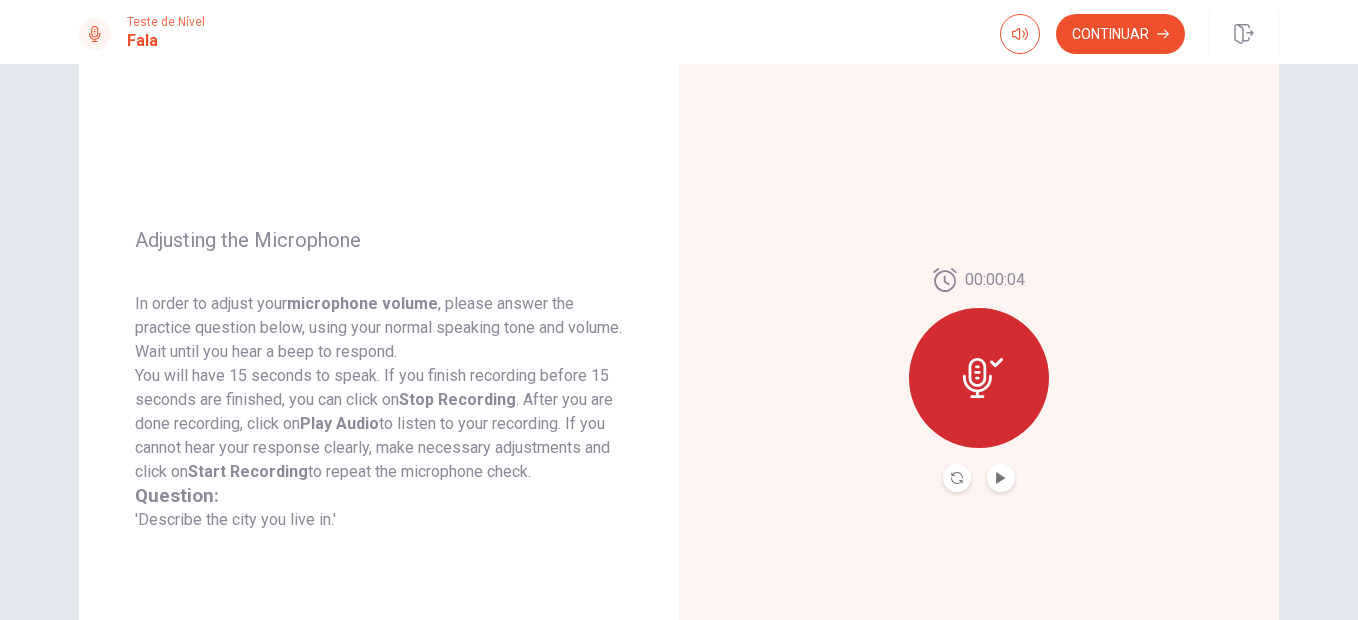 click at bounding box center [1001, 478] 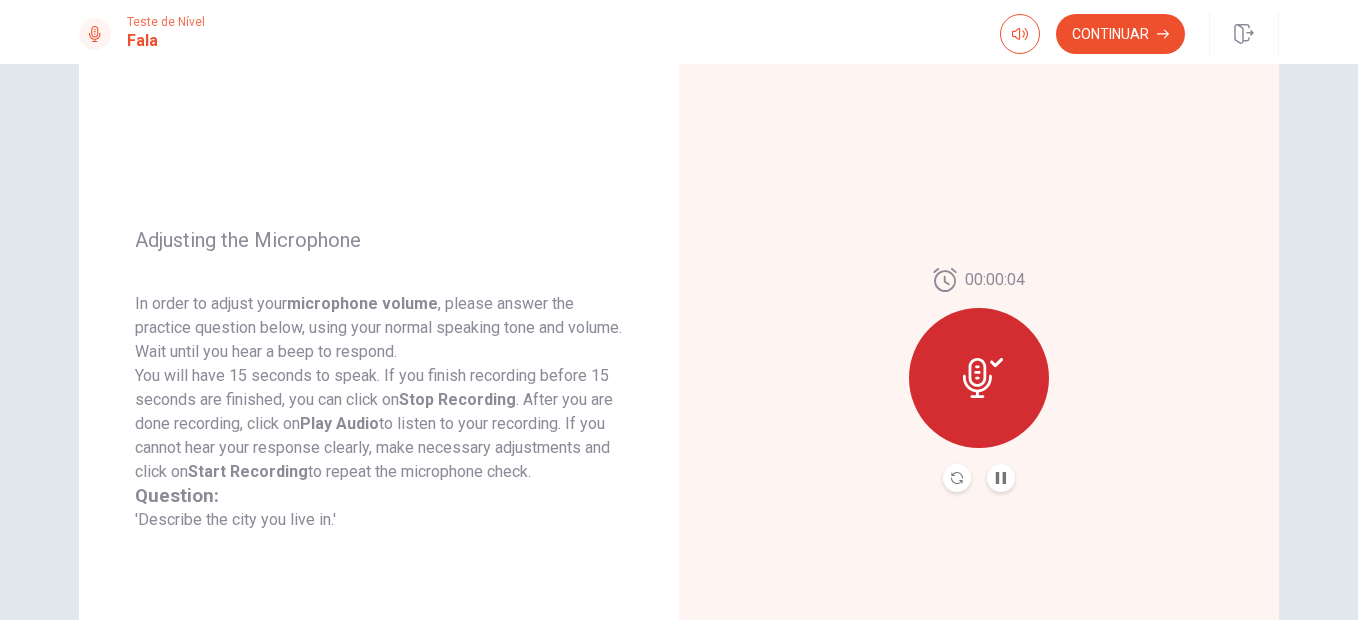 scroll, scrollTop: 260, scrollLeft: 0, axis: vertical 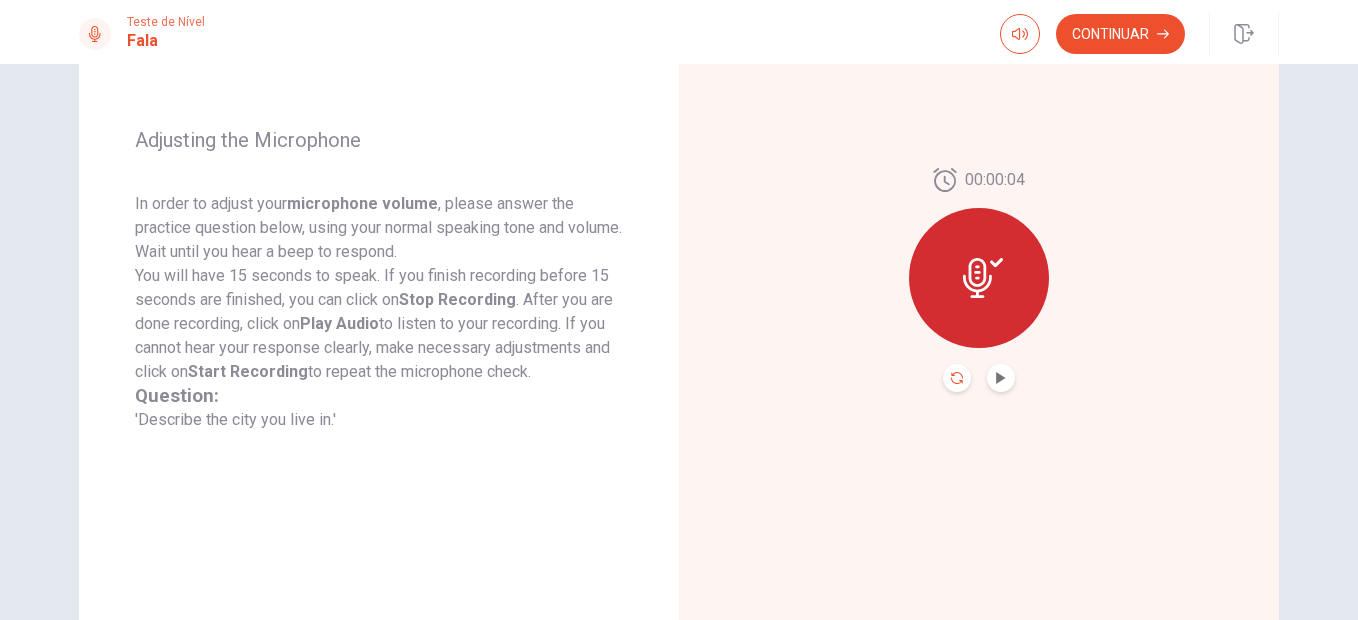 click 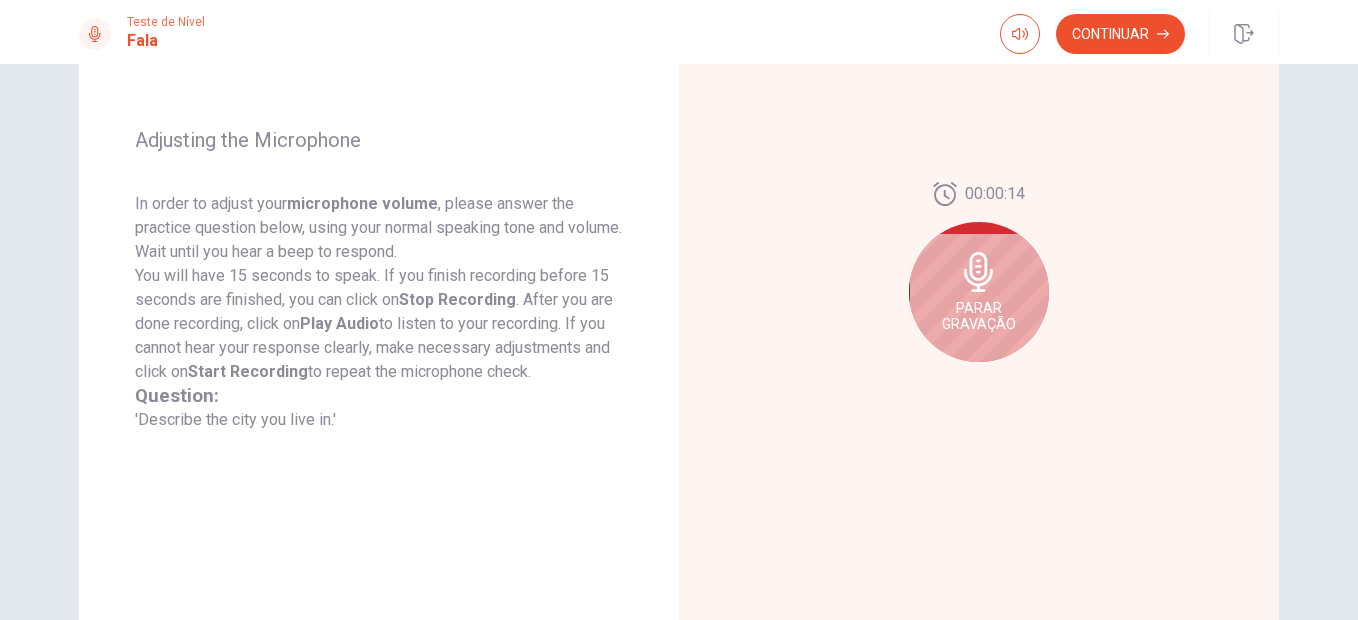 click on "Parar   Gravação" at bounding box center [979, 316] 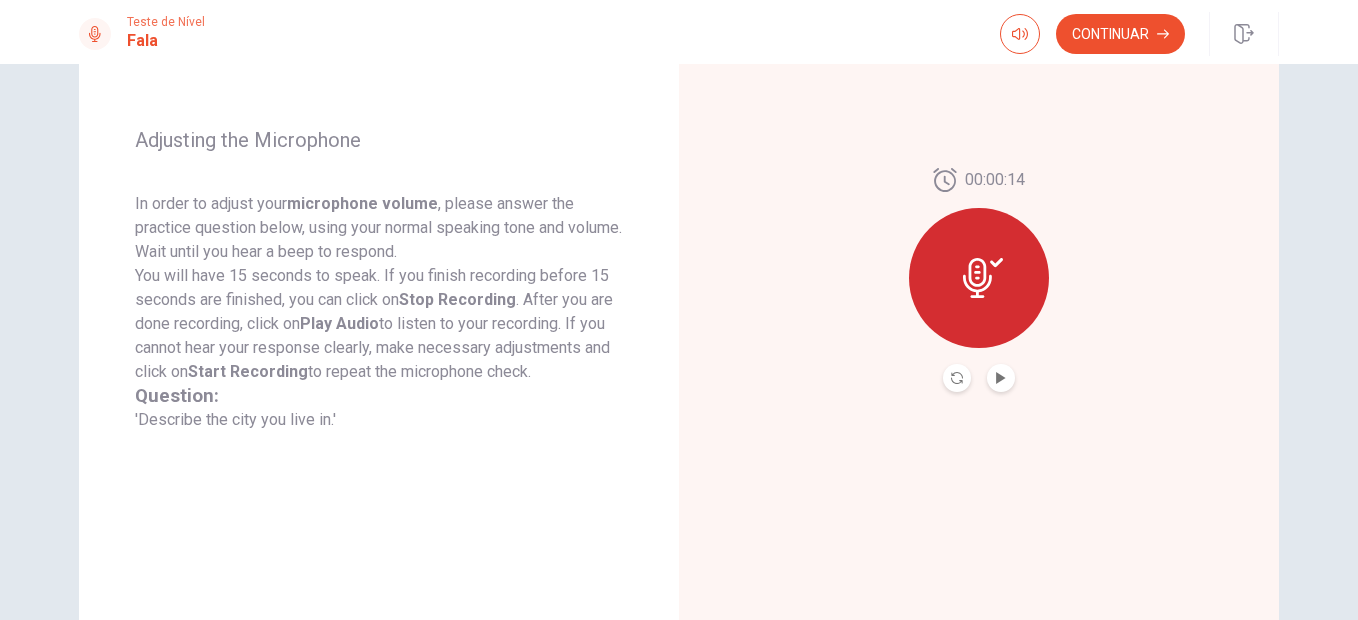 click at bounding box center (979, 278) 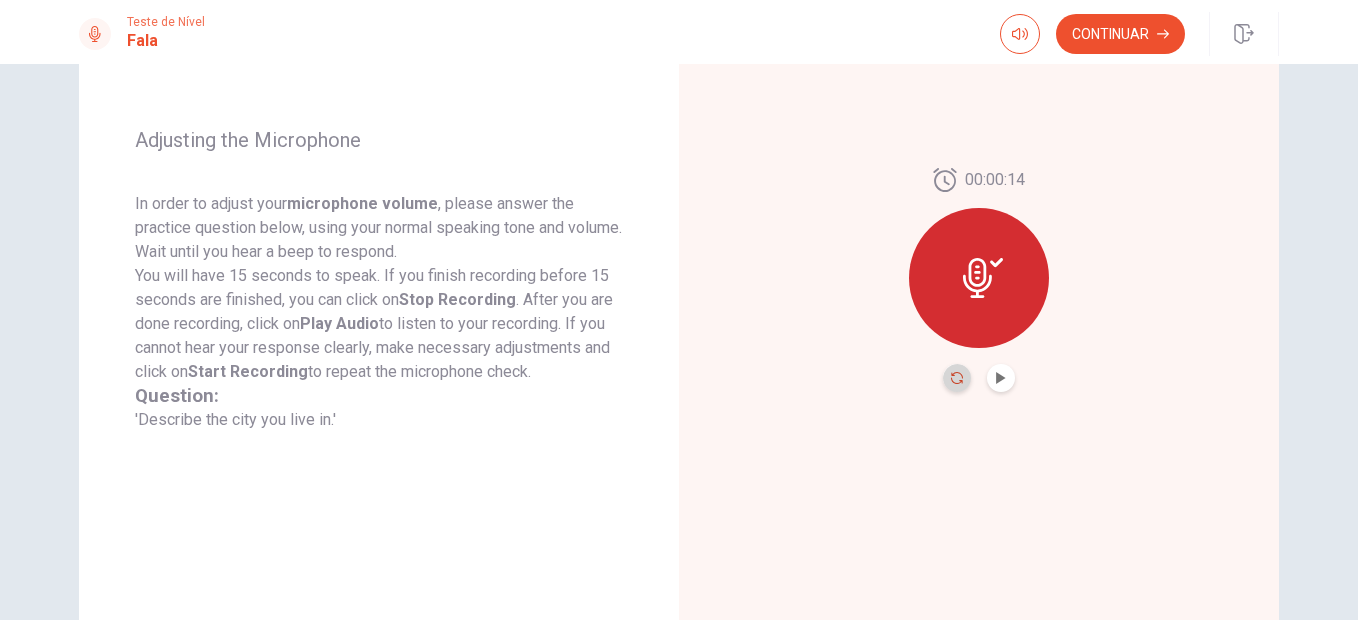 click 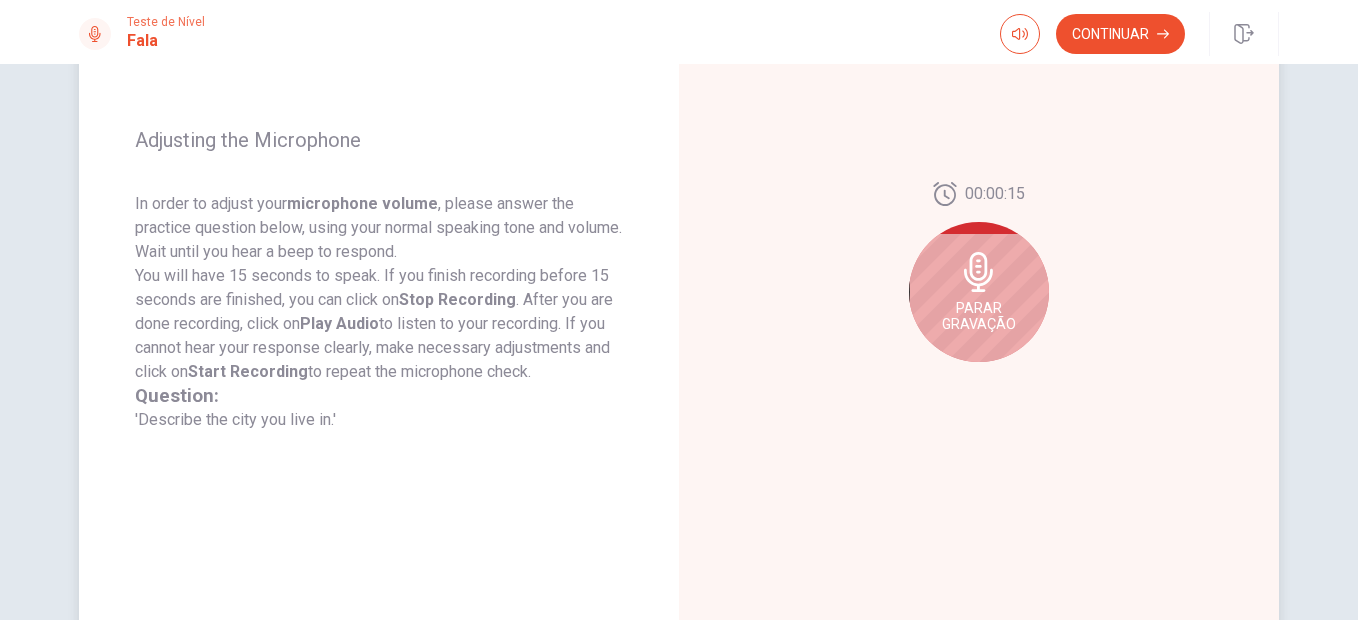 click on "Parar   Gravação" at bounding box center (979, 316) 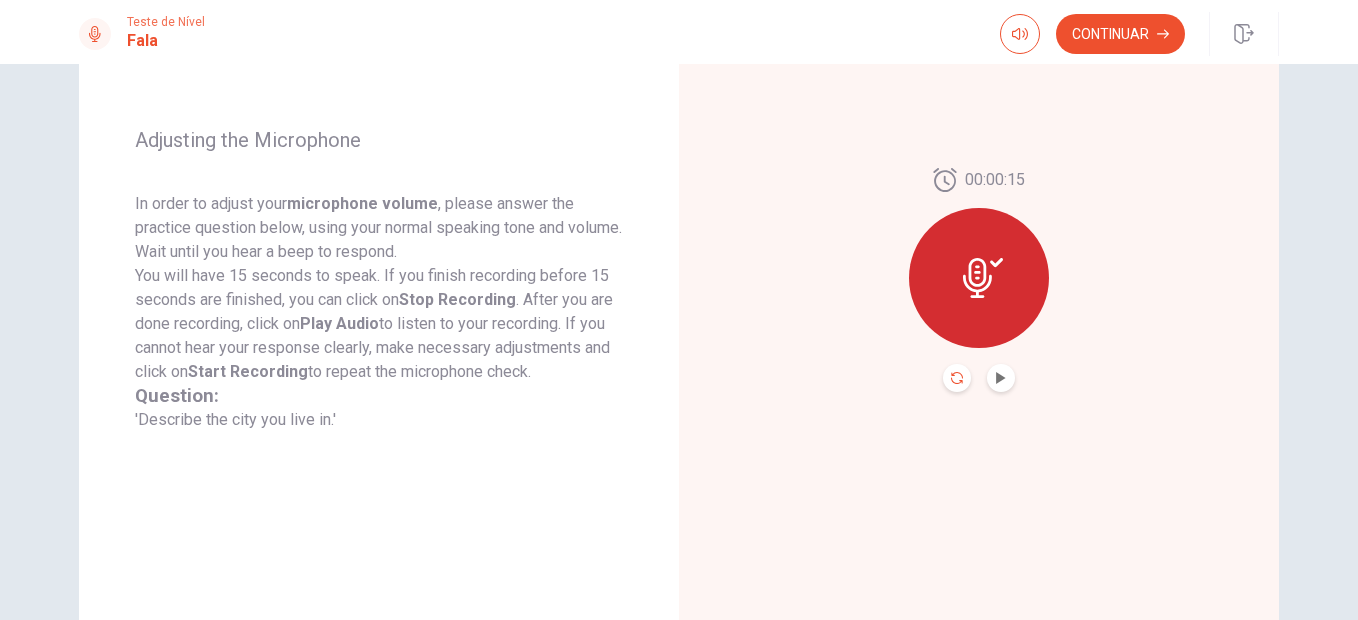click 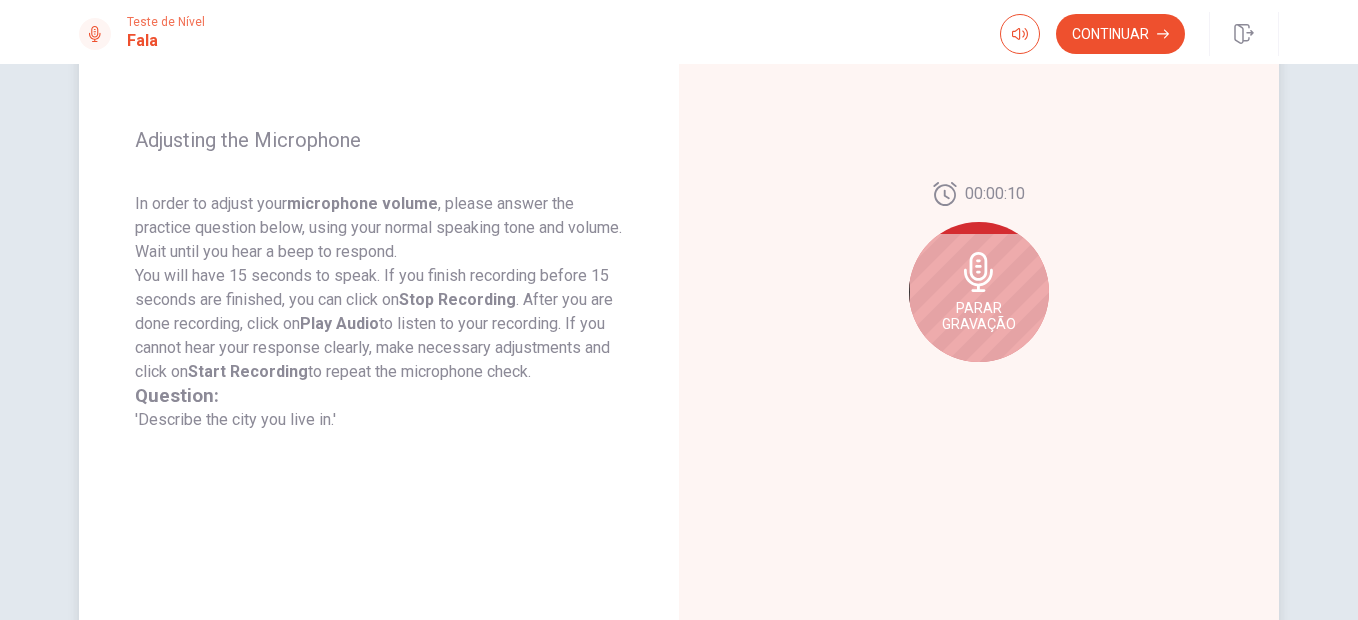 click on "Parar   Gravação" at bounding box center (979, 292) 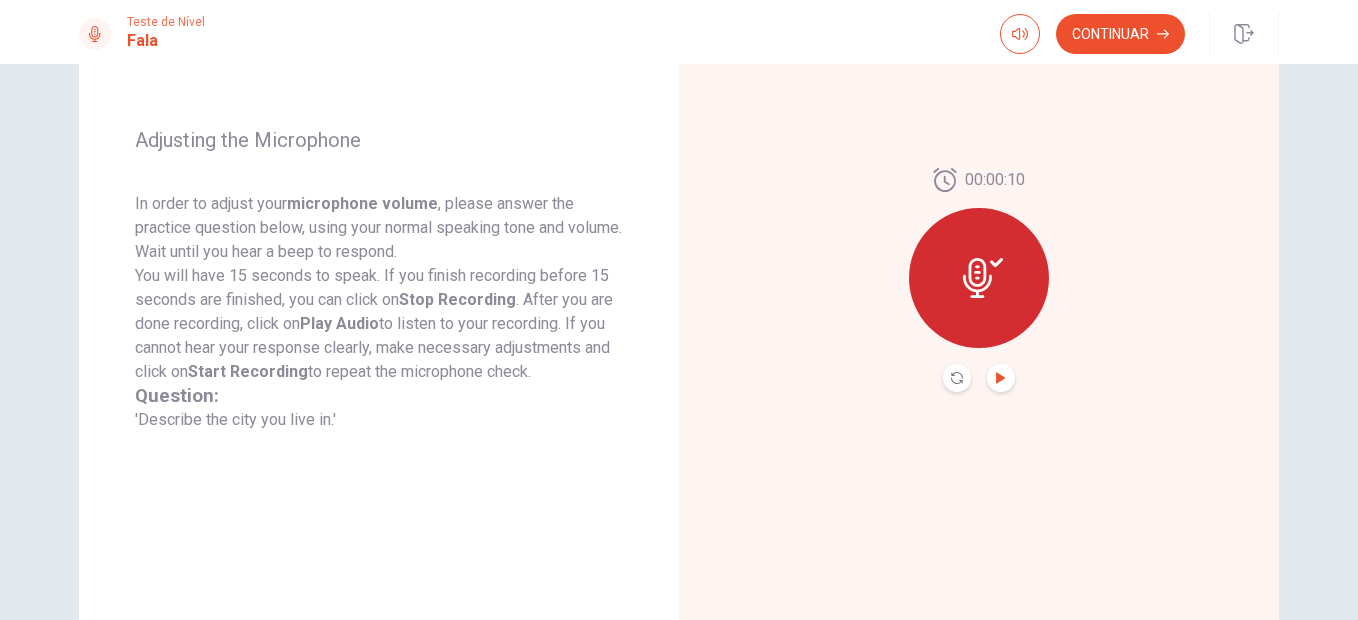 click 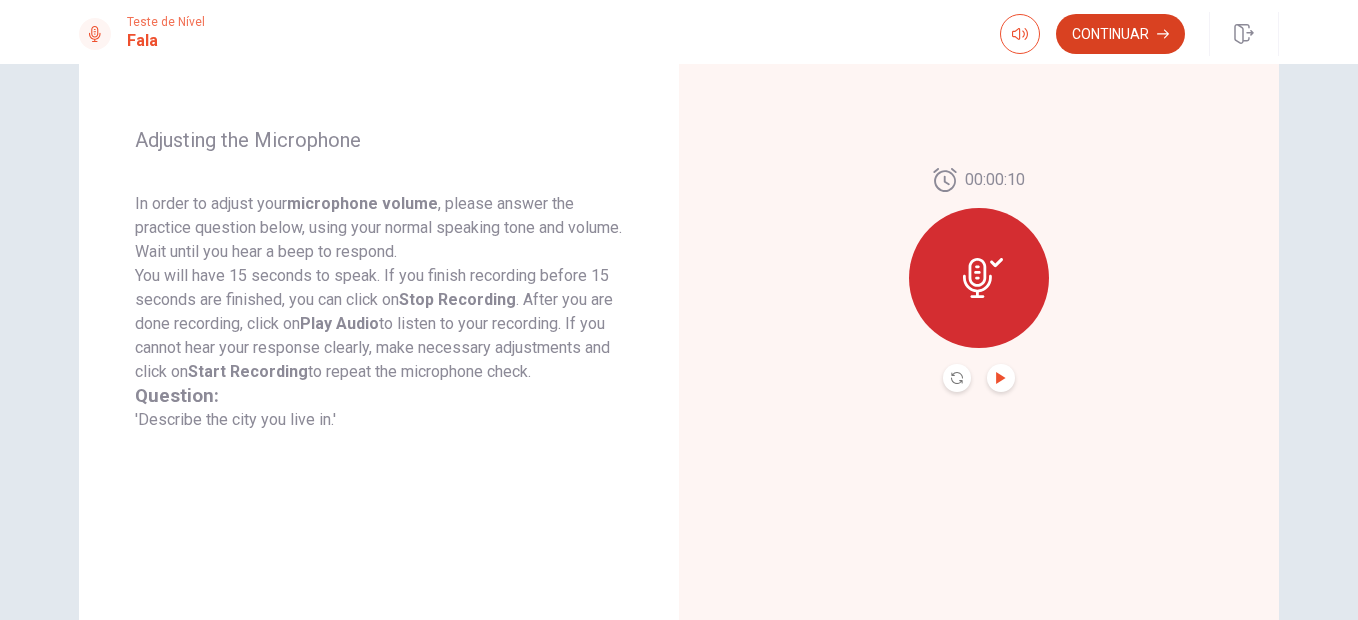 click on "Continuar" at bounding box center (1120, 34) 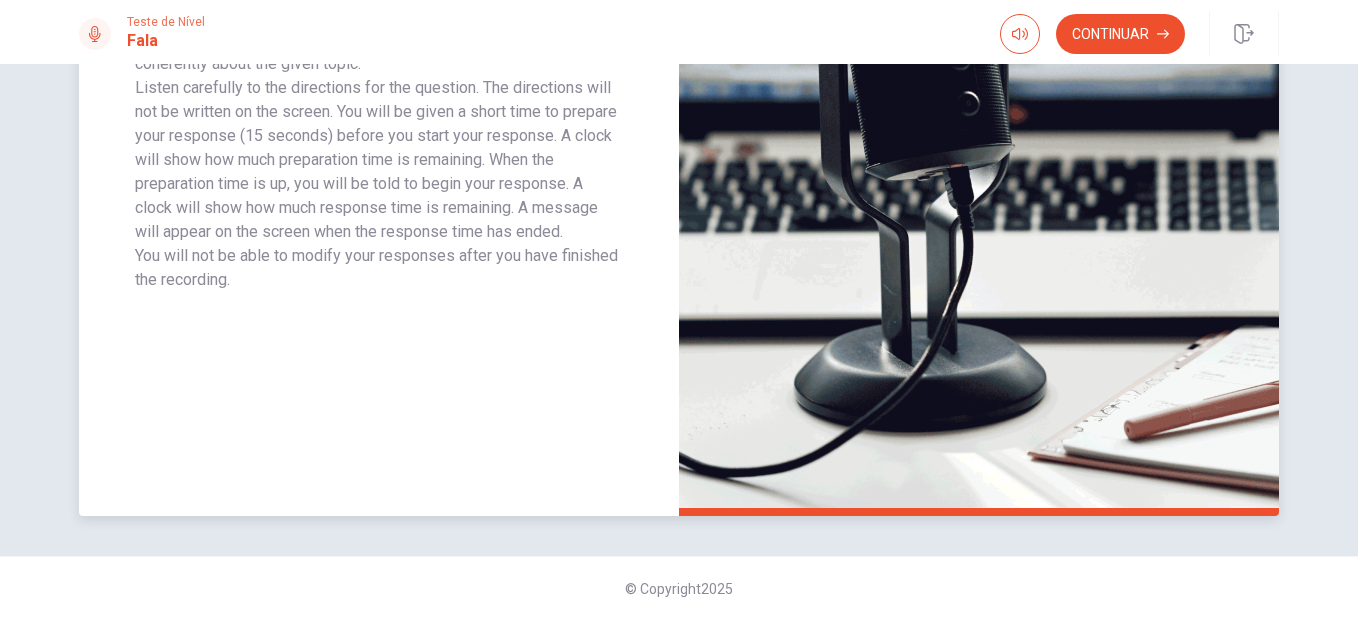 scroll, scrollTop: 360, scrollLeft: 0, axis: vertical 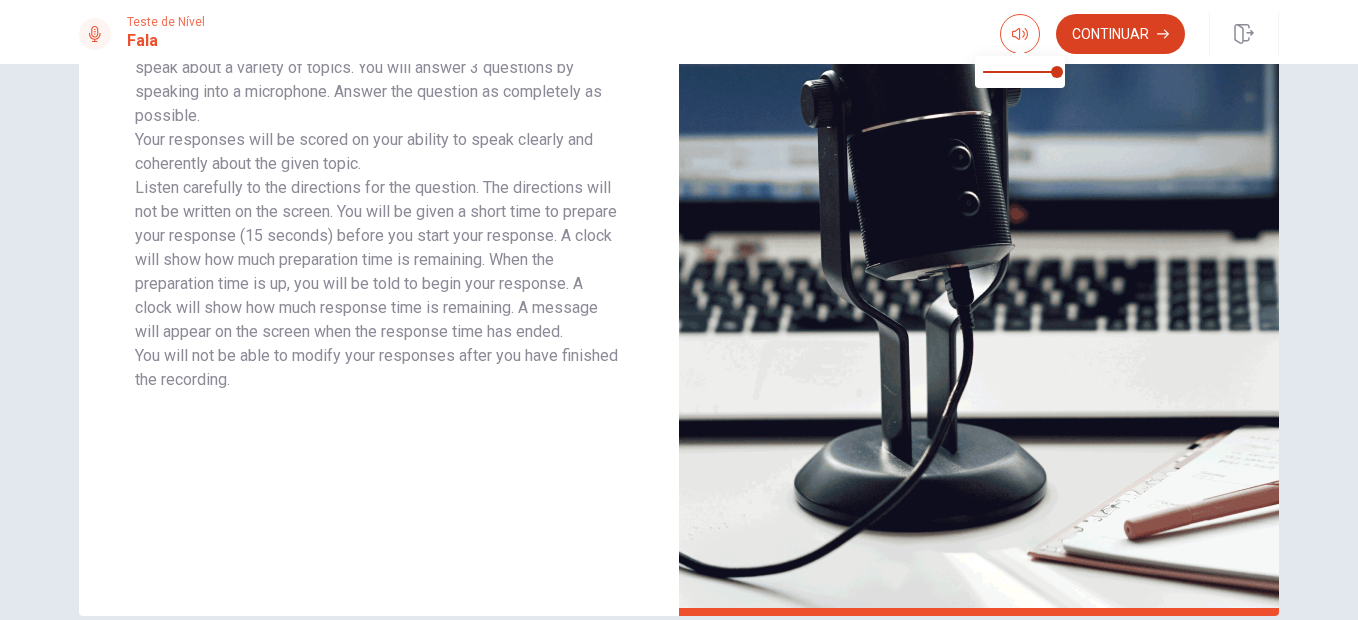 click on "Continuar" at bounding box center (1120, 34) 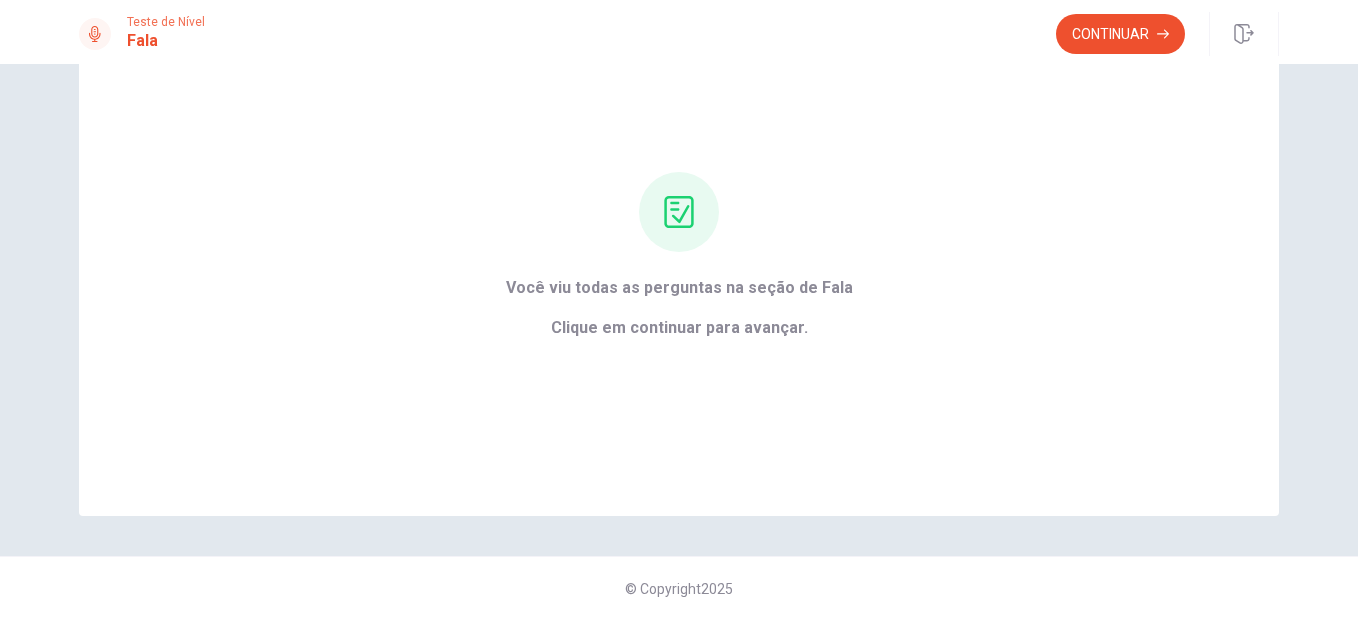 scroll, scrollTop: 108, scrollLeft: 0, axis: vertical 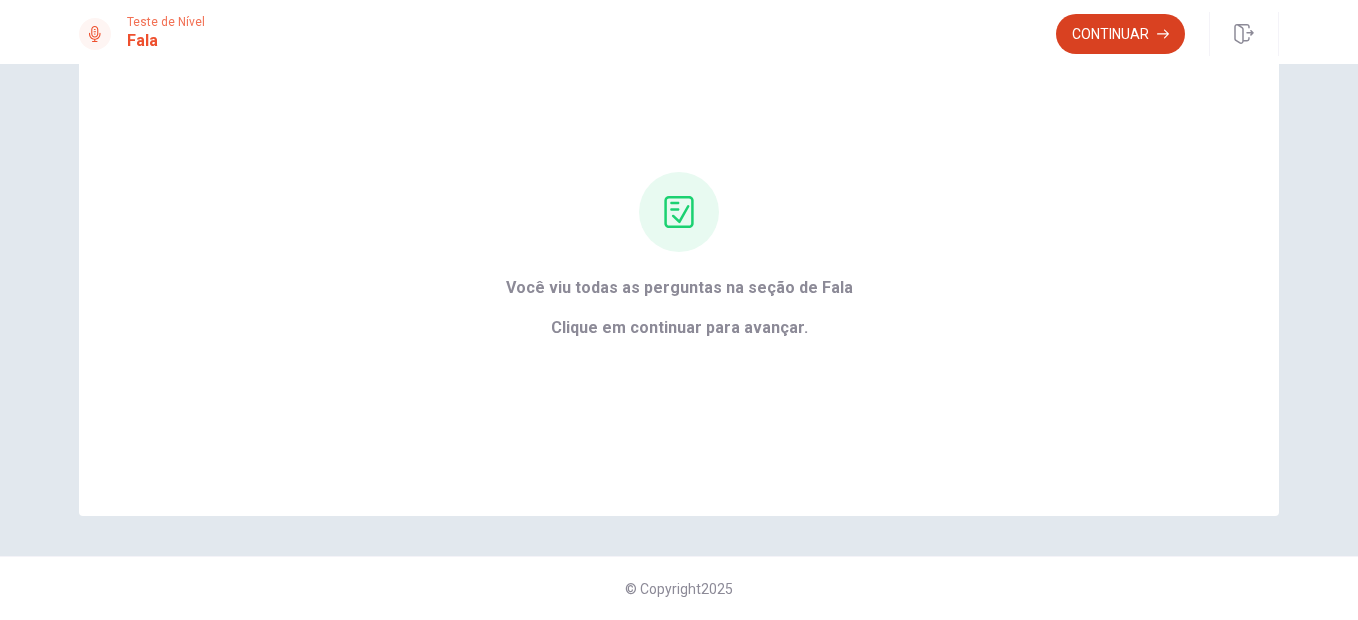 click on "Continuar" at bounding box center [1120, 34] 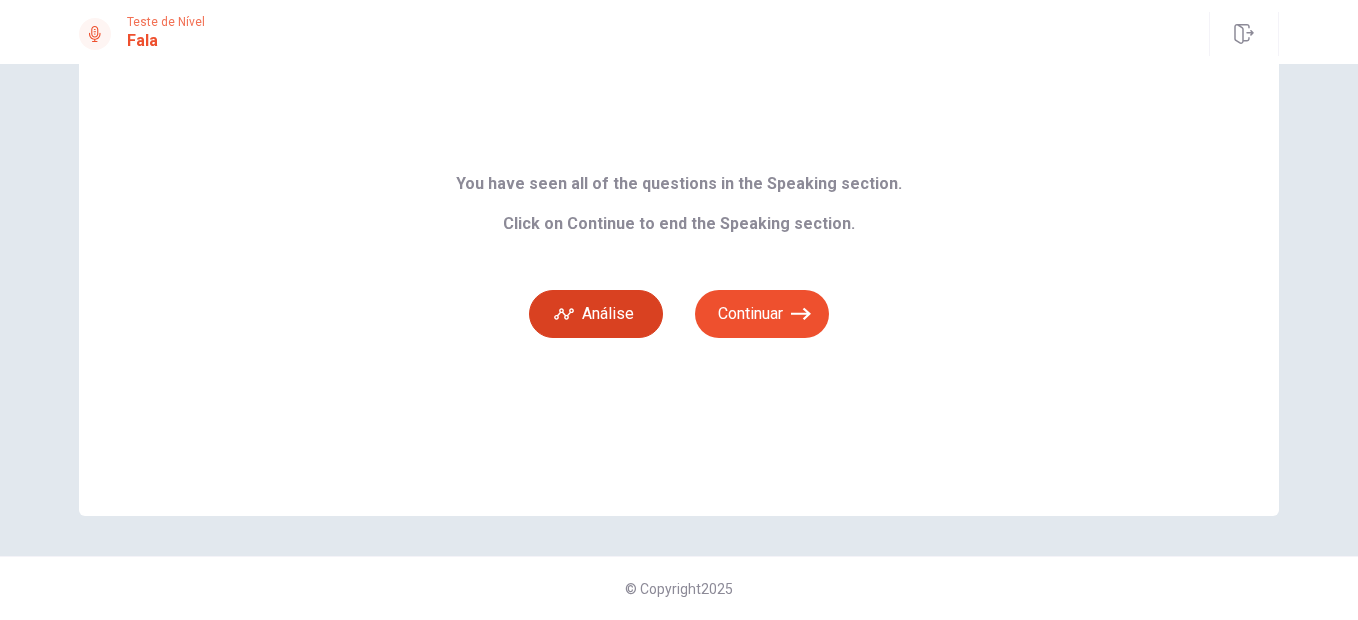 click on "Análise" at bounding box center (596, 314) 